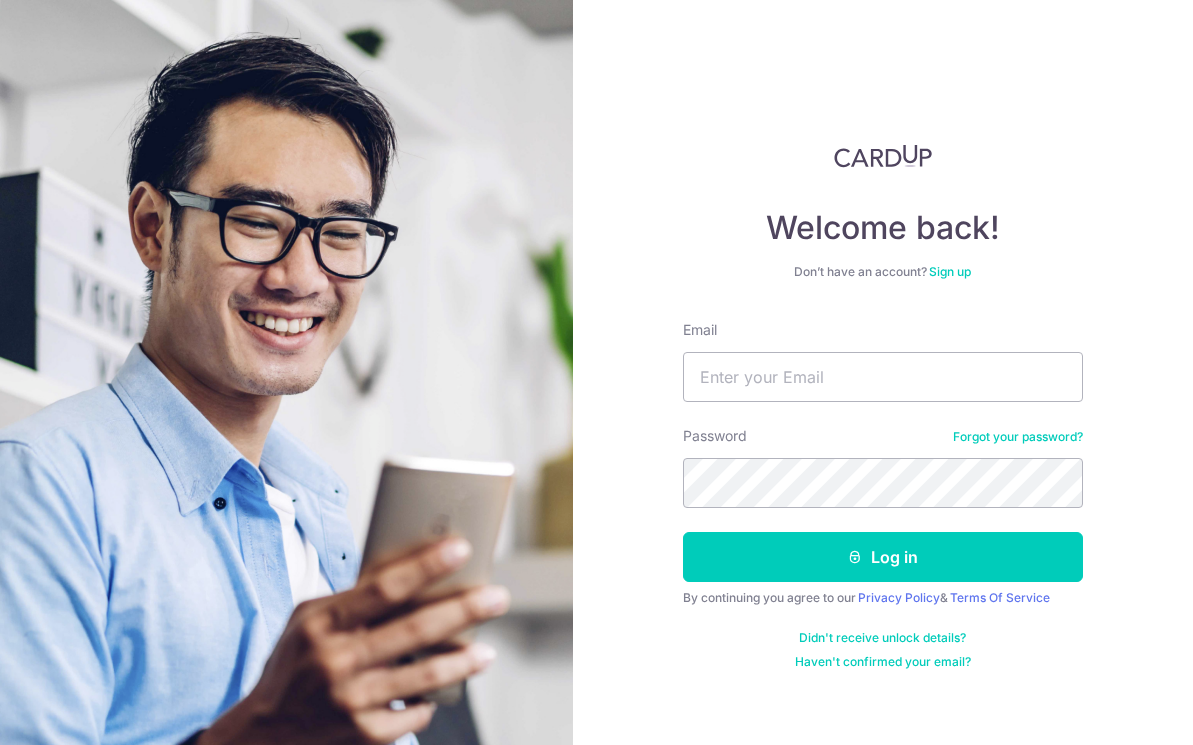 scroll, scrollTop: 0, scrollLeft: 0, axis: both 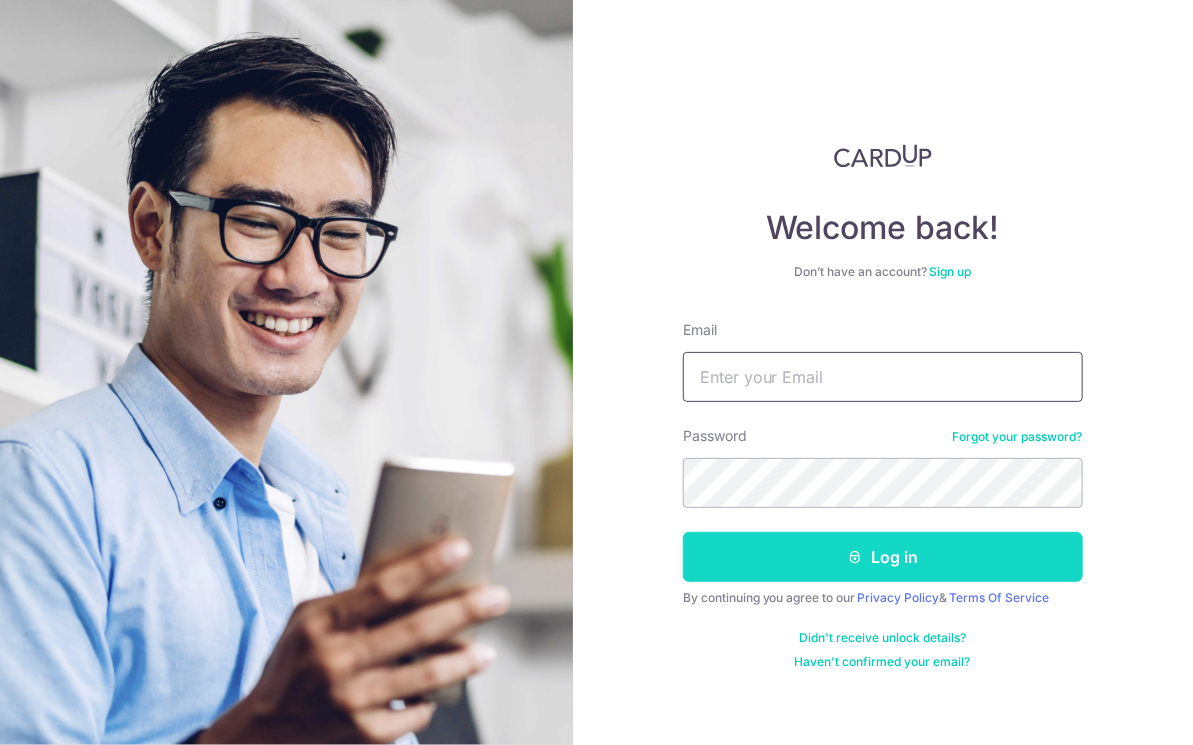 type on "[EMAIL]" 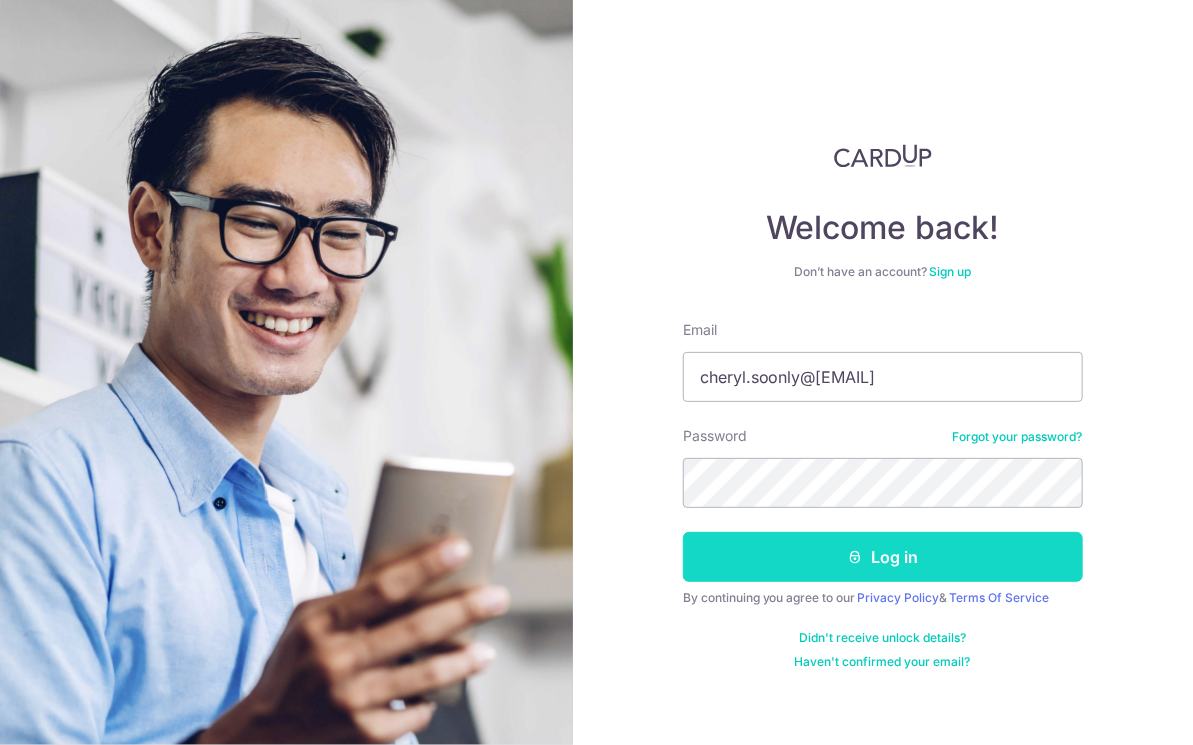 click at bounding box center (855, 557) 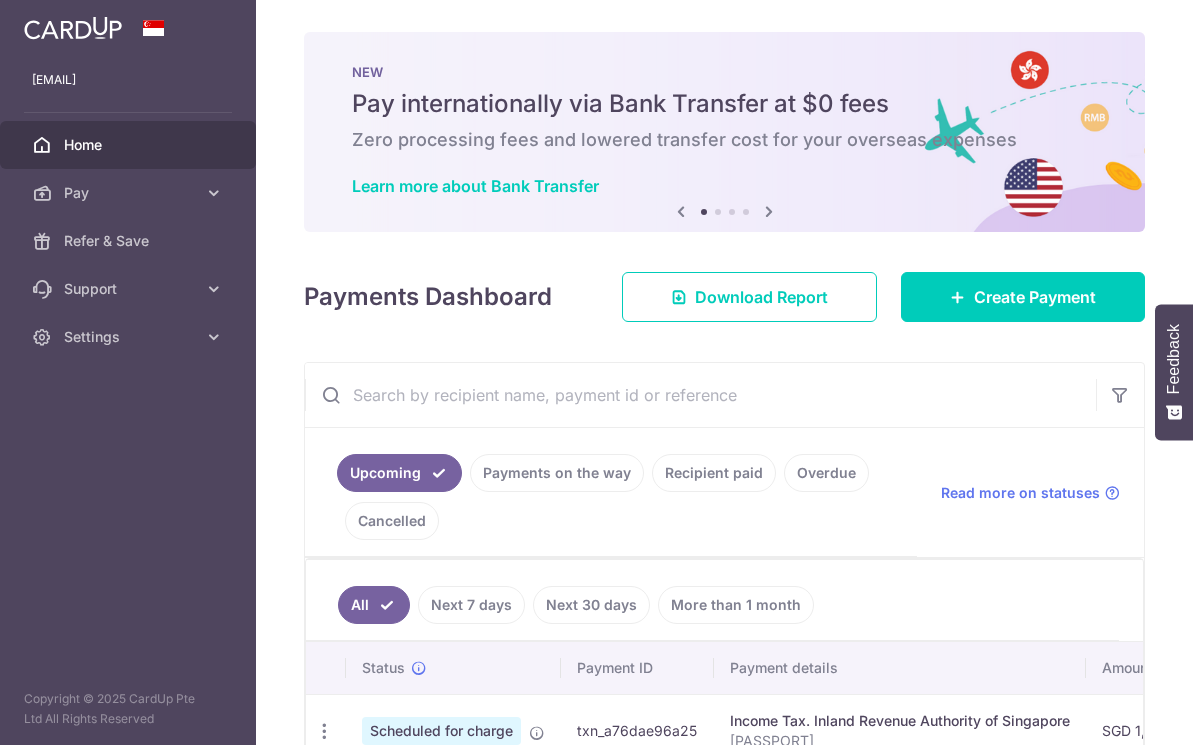 scroll, scrollTop: 0, scrollLeft: 0, axis: both 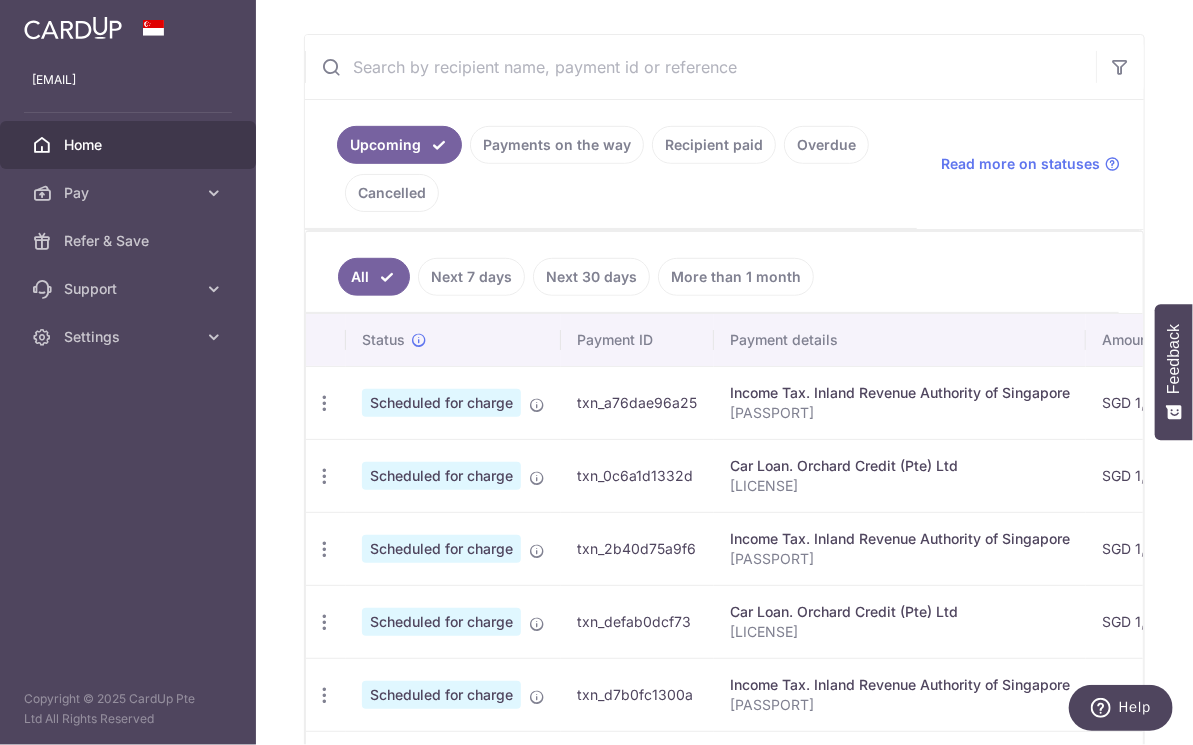 click on "Next 7 days" at bounding box center (471, 277) 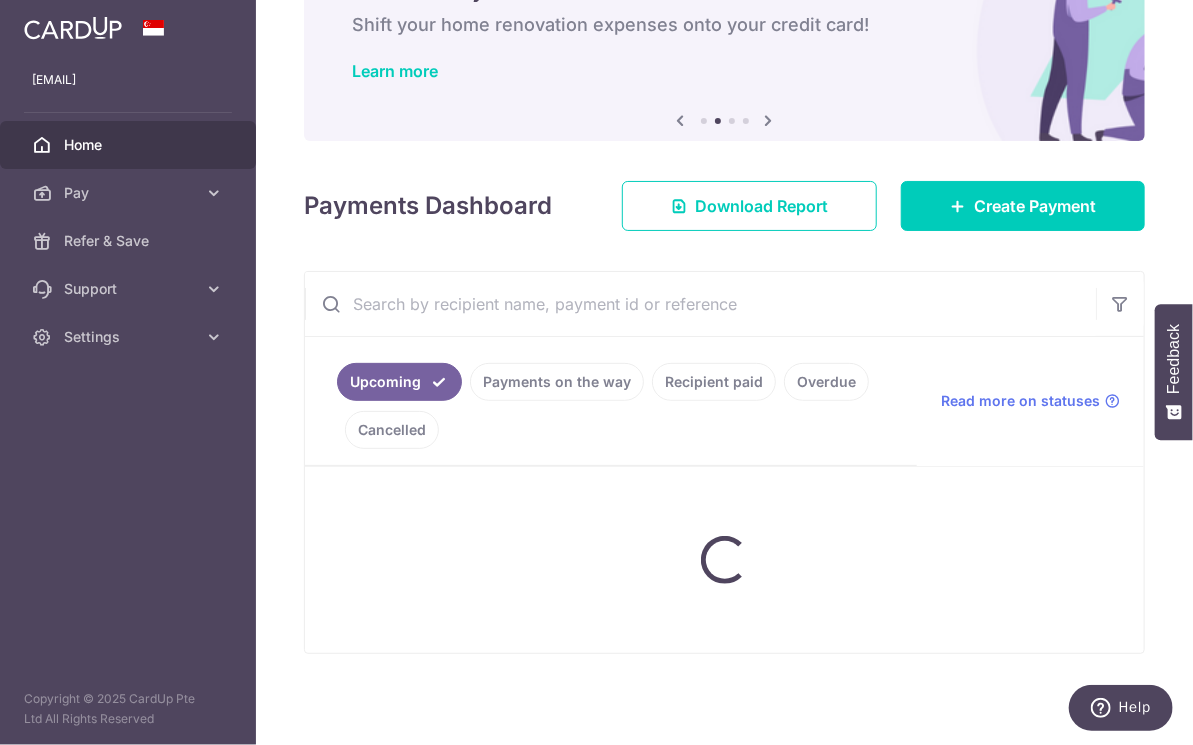 scroll, scrollTop: 149, scrollLeft: 0, axis: vertical 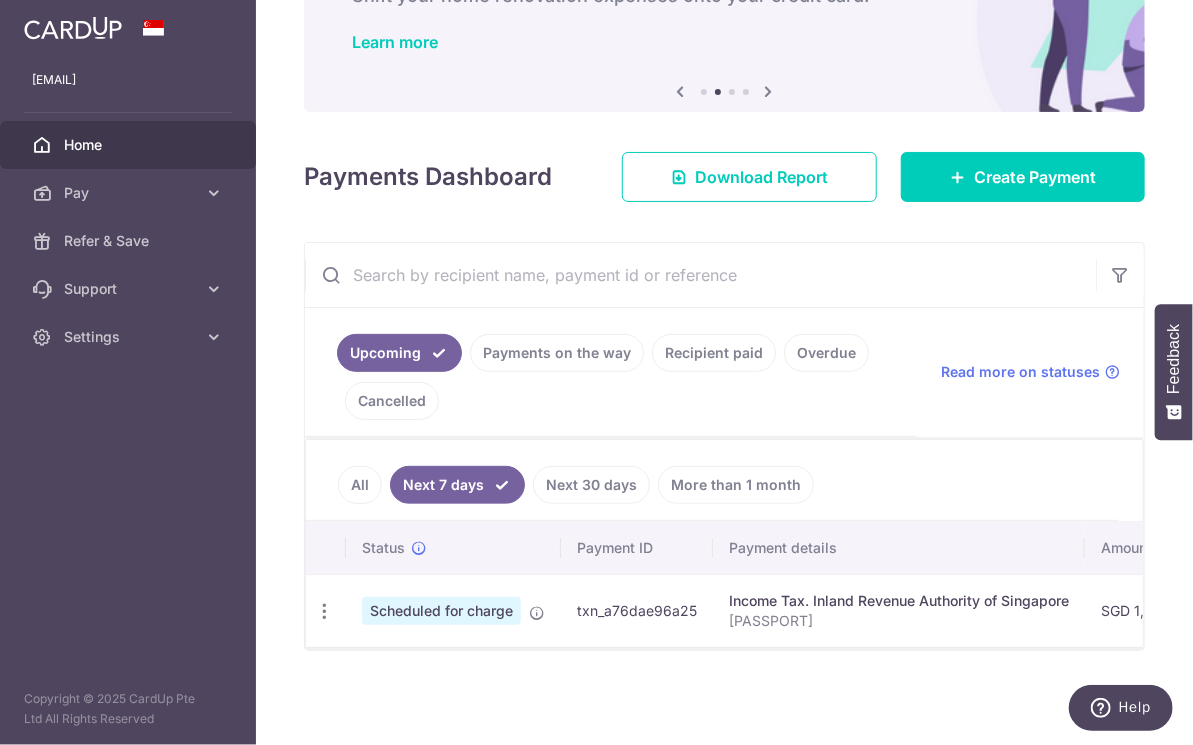 click on "Payments on the way" at bounding box center [557, 353] 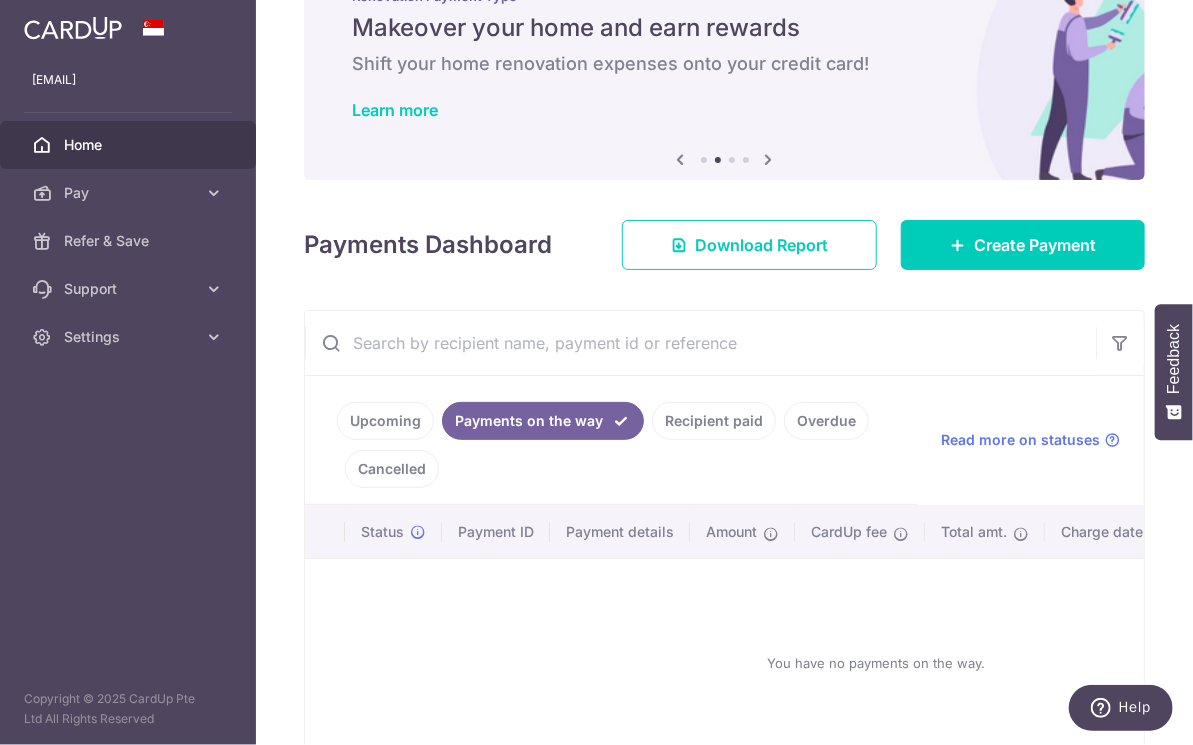 scroll, scrollTop: 1, scrollLeft: 0, axis: vertical 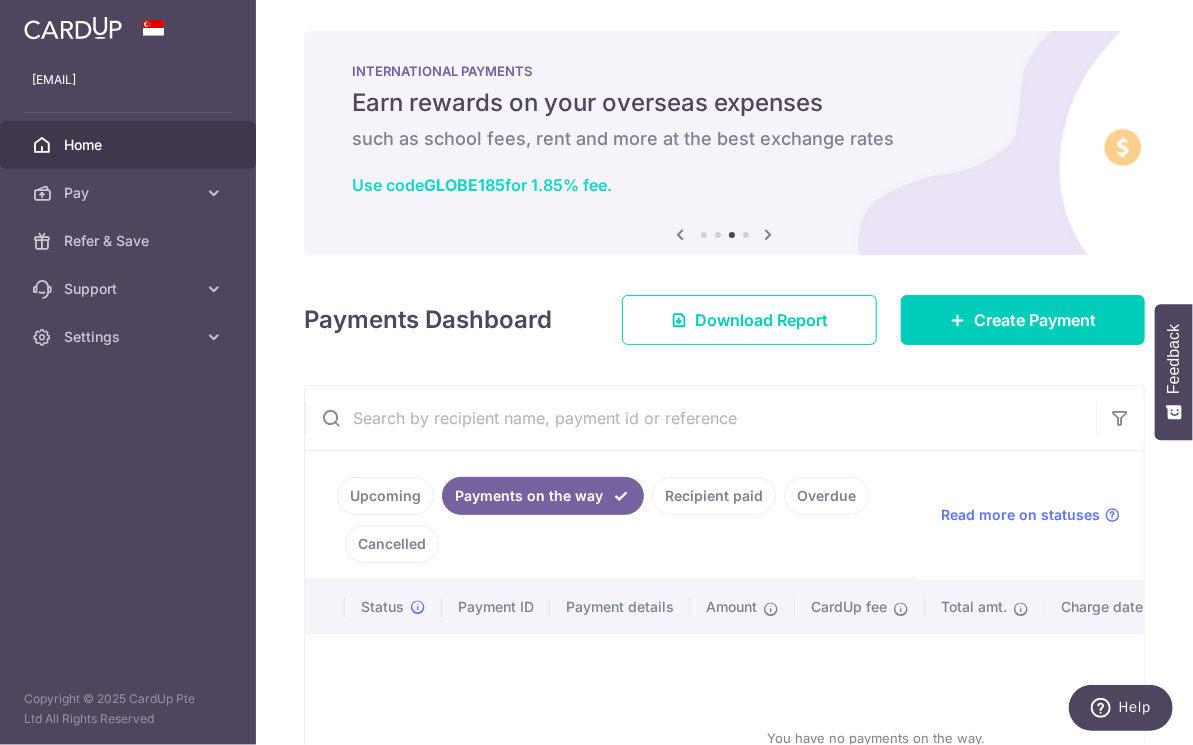 click on "Use code  GLOBE185  for 1.85% fee." at bounding box center (482, 185) 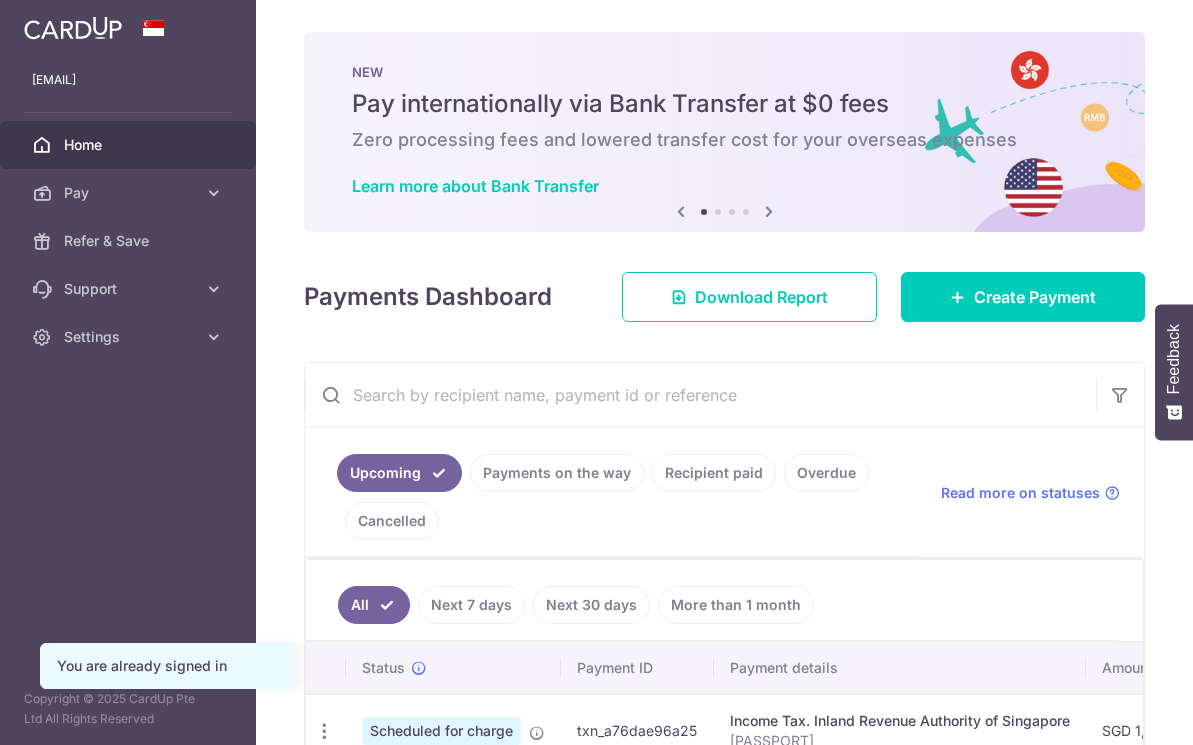 scroll, scrollTop: 0, scrollLeft: 0, axis: both 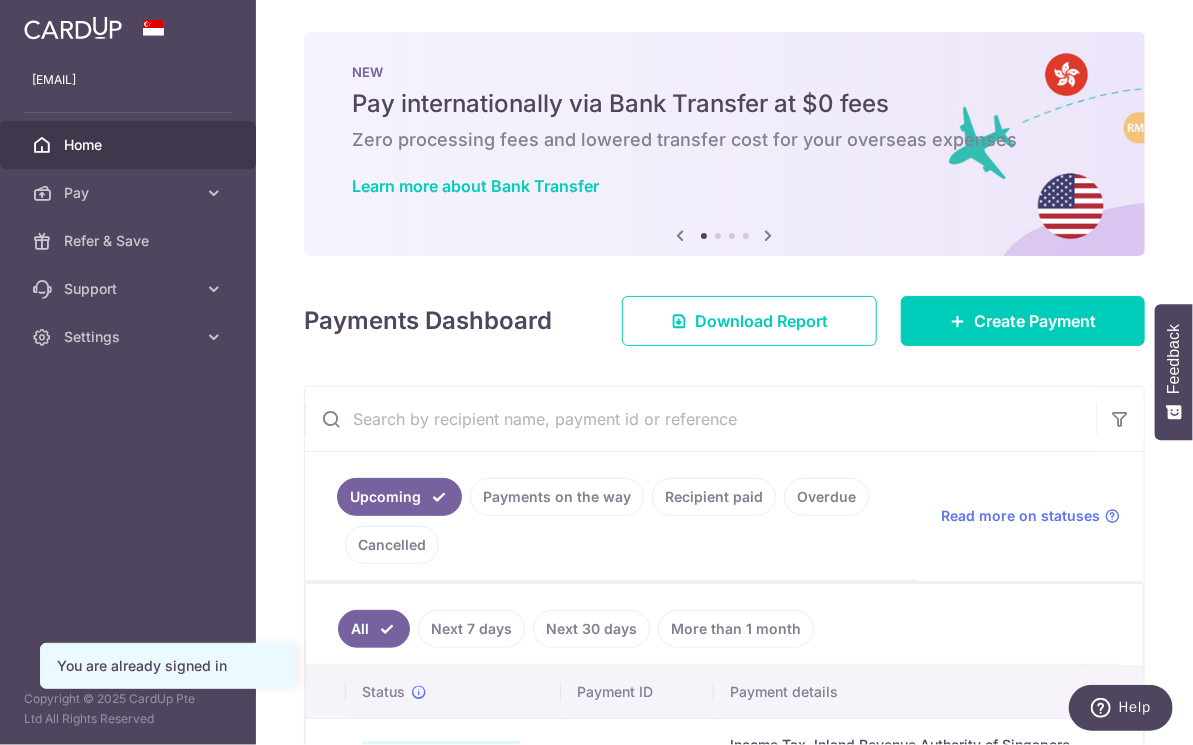 click at bounding box center (769, 235) 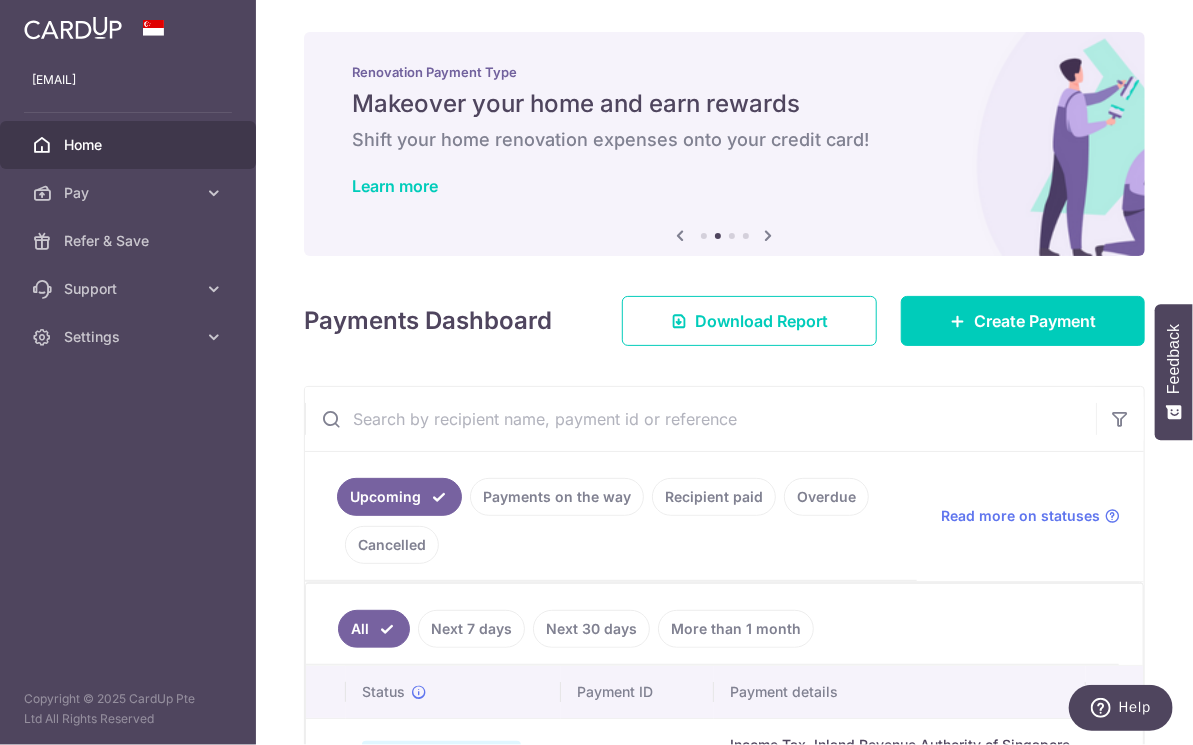 click at bounding box center [769, 235] 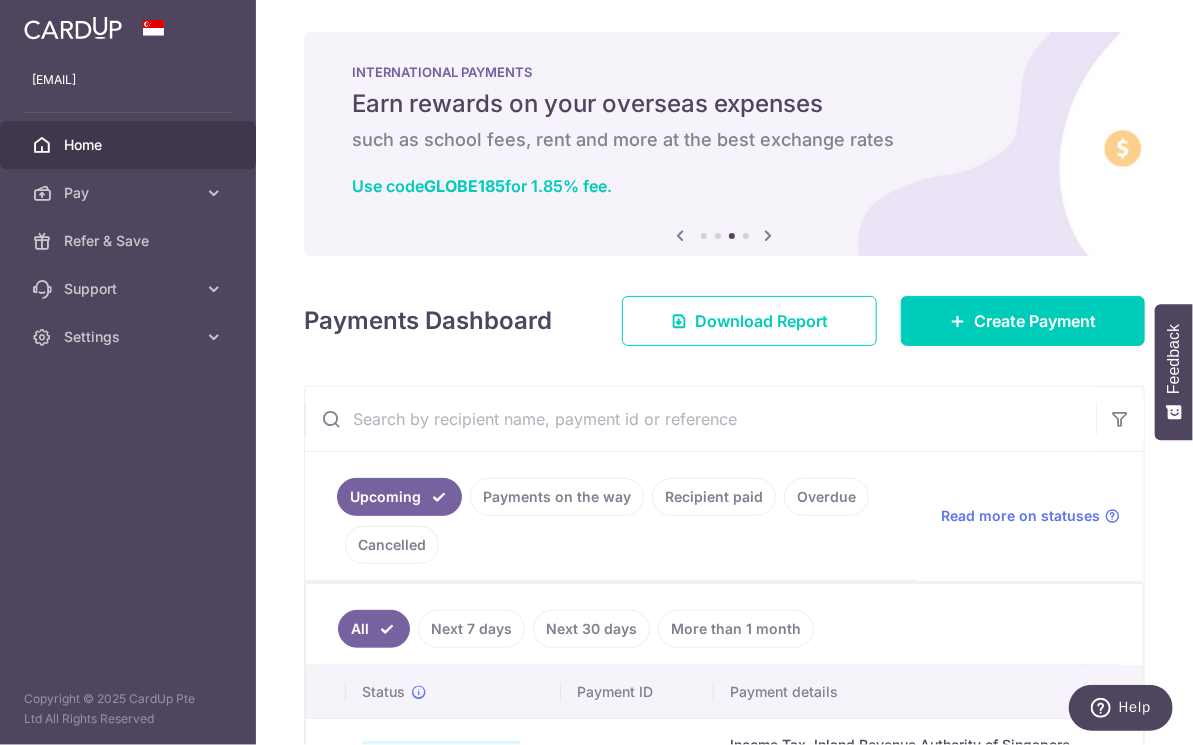 click at bounding box center [769, 235] 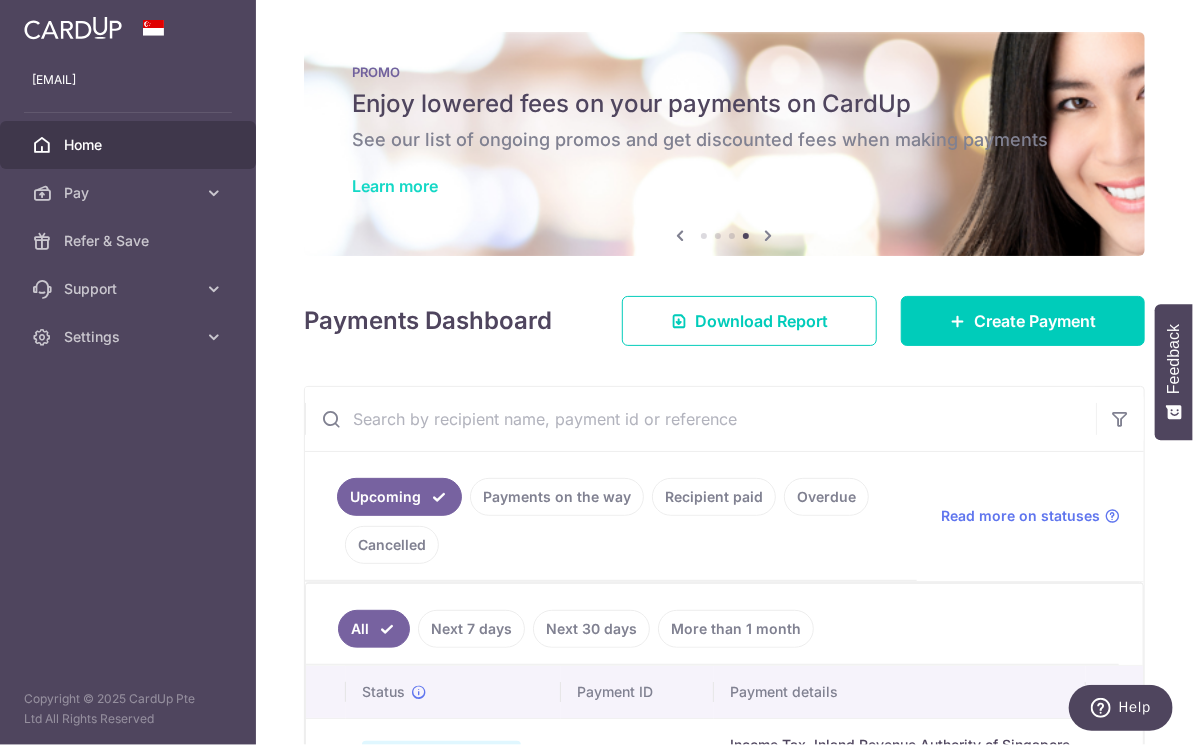 click on "Learn more" at bounding box center [395, 186] 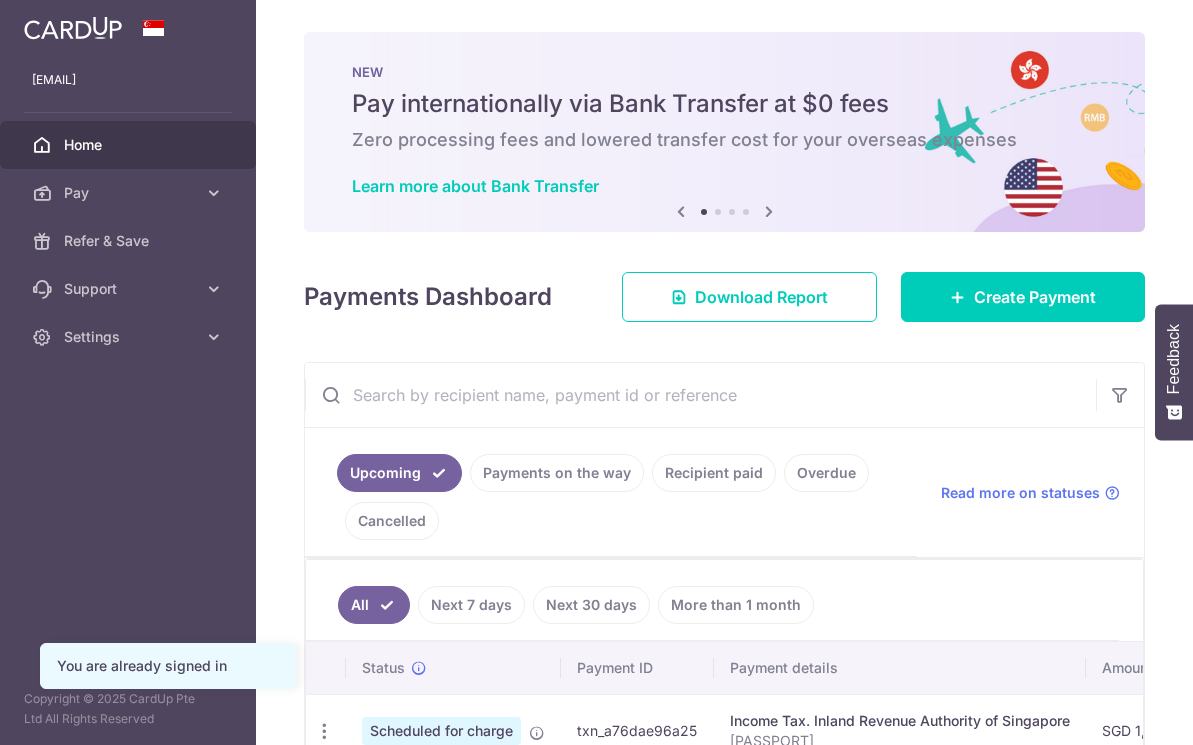 scroll, scrollTop: 0, scrollLeft: 0, axis: both 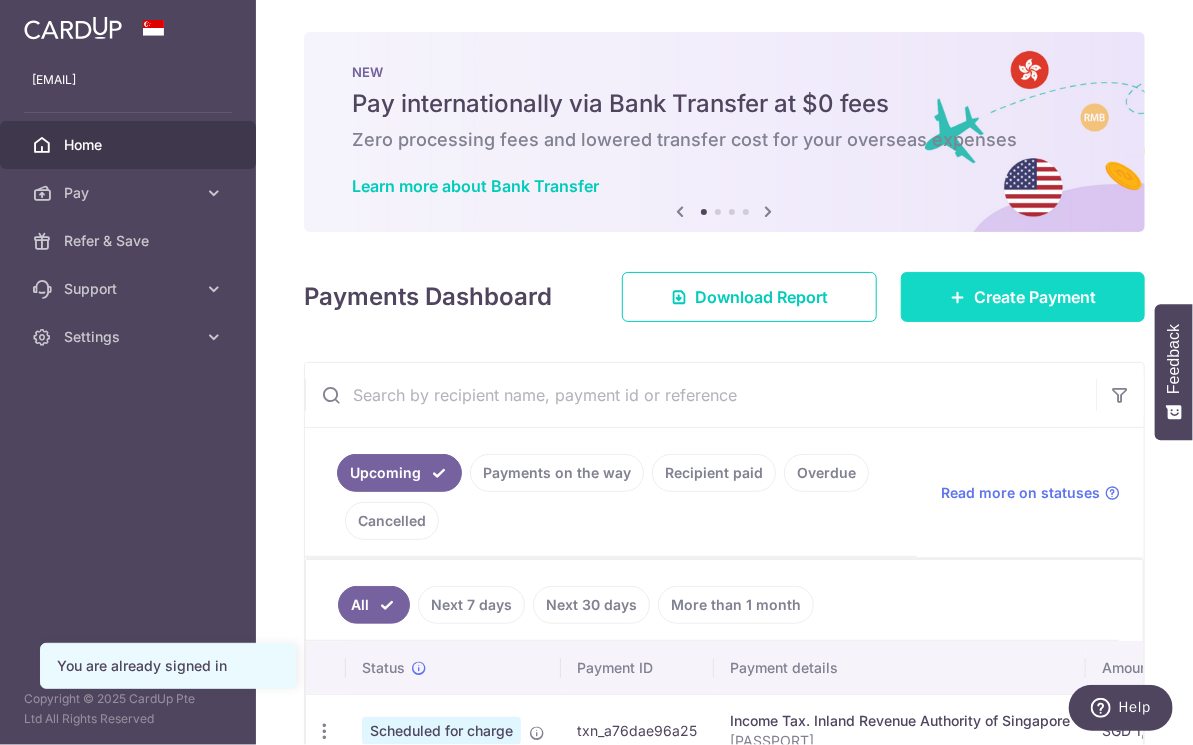 click on "Create Payment" at bounding box center (1035, 297) 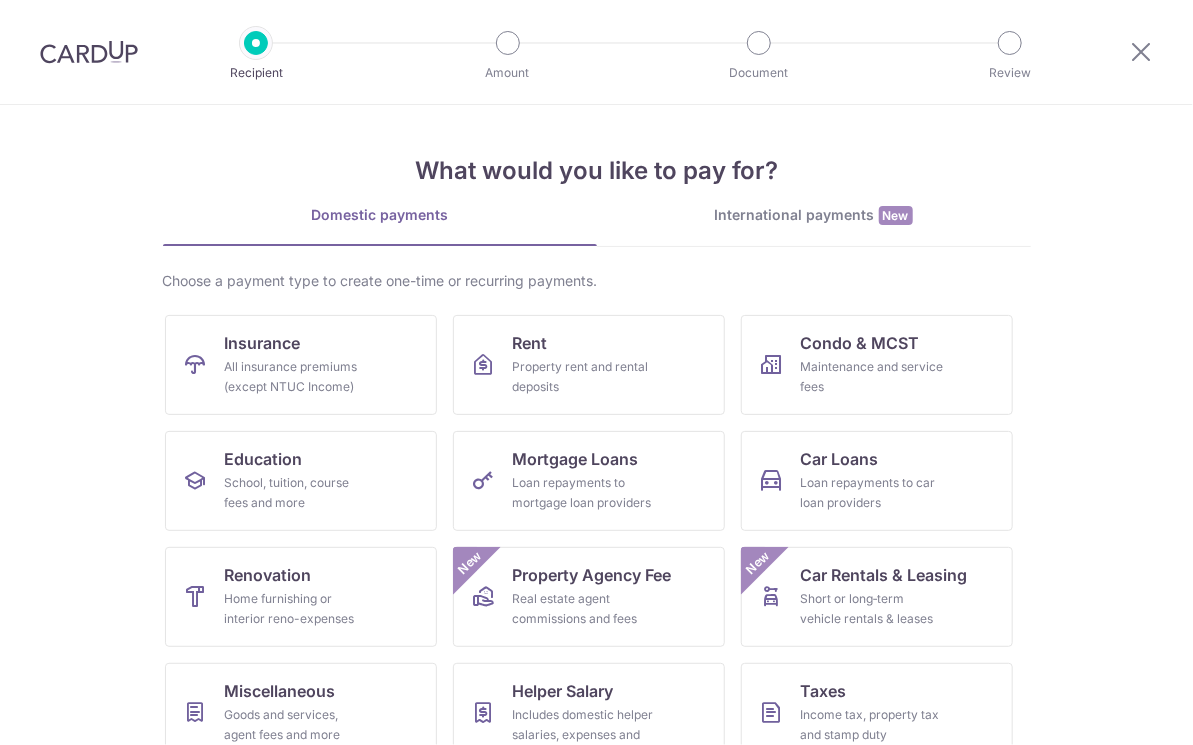 scroll, scrollTop: 0, scrollLeft: 0, axis: both 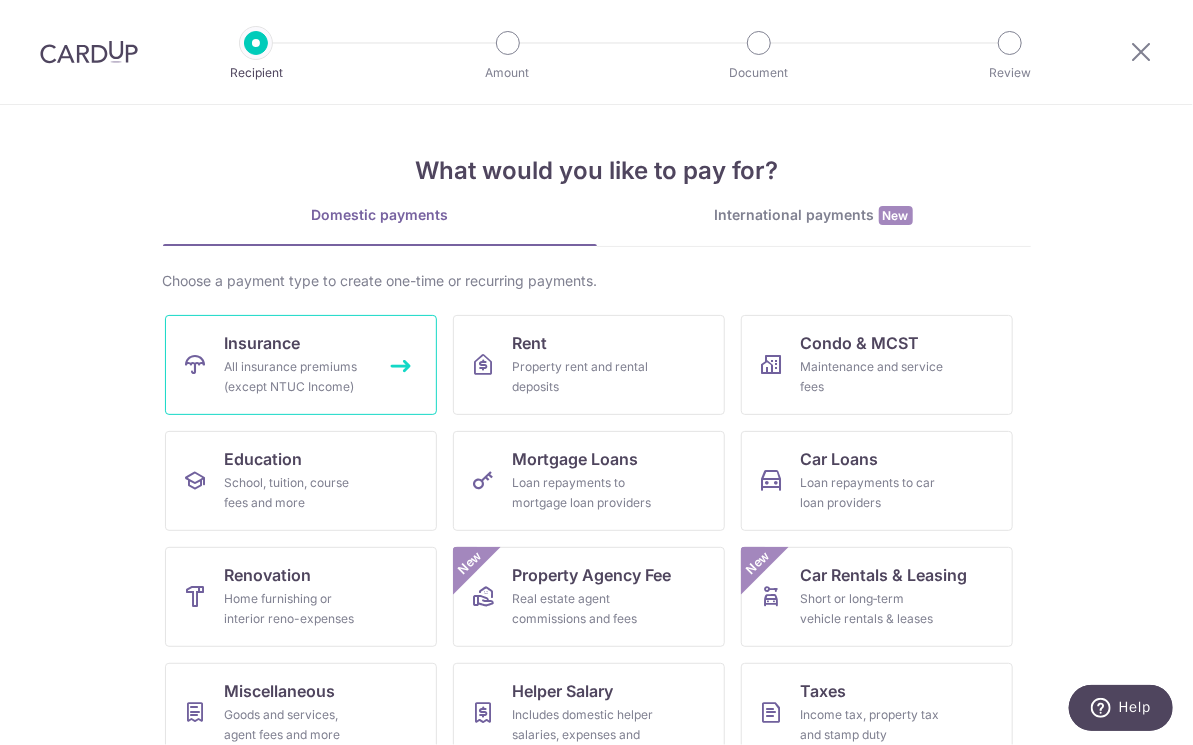 click on "Insurance All insurance premiums (except NTUC Income)" at bounding box center [301, 365] 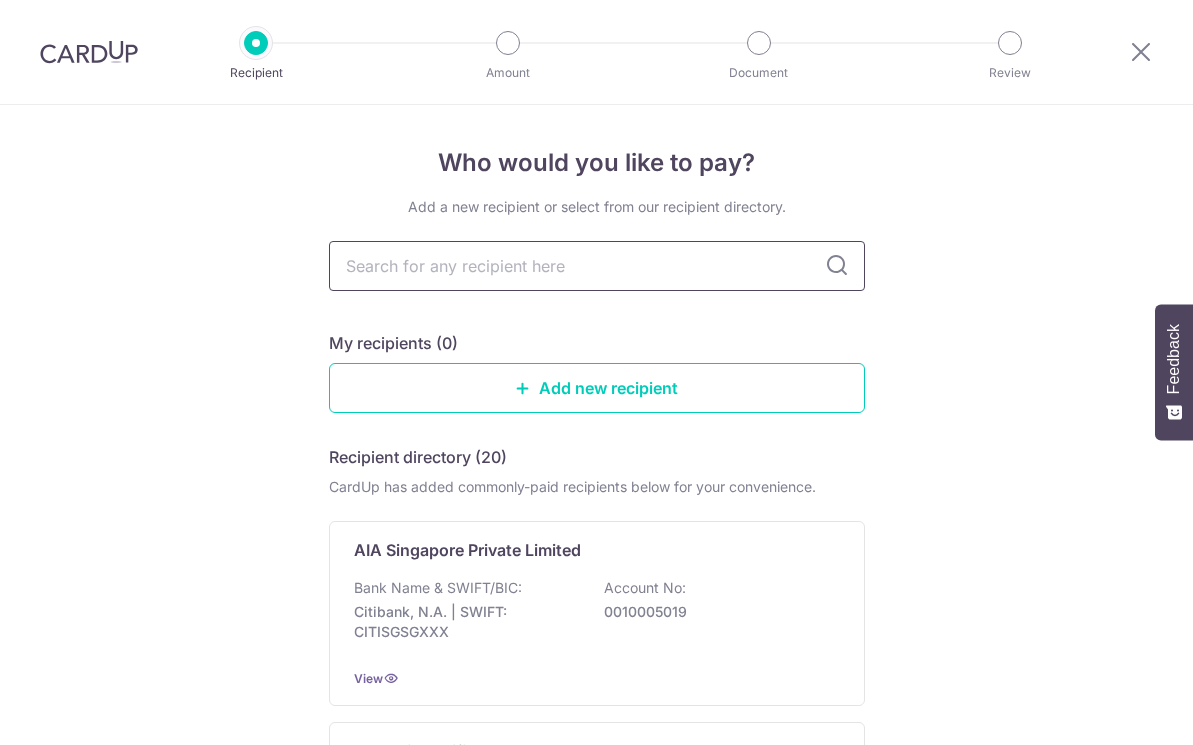 scroll, scrollTop: 0, scrollLeft: 0, axis: both 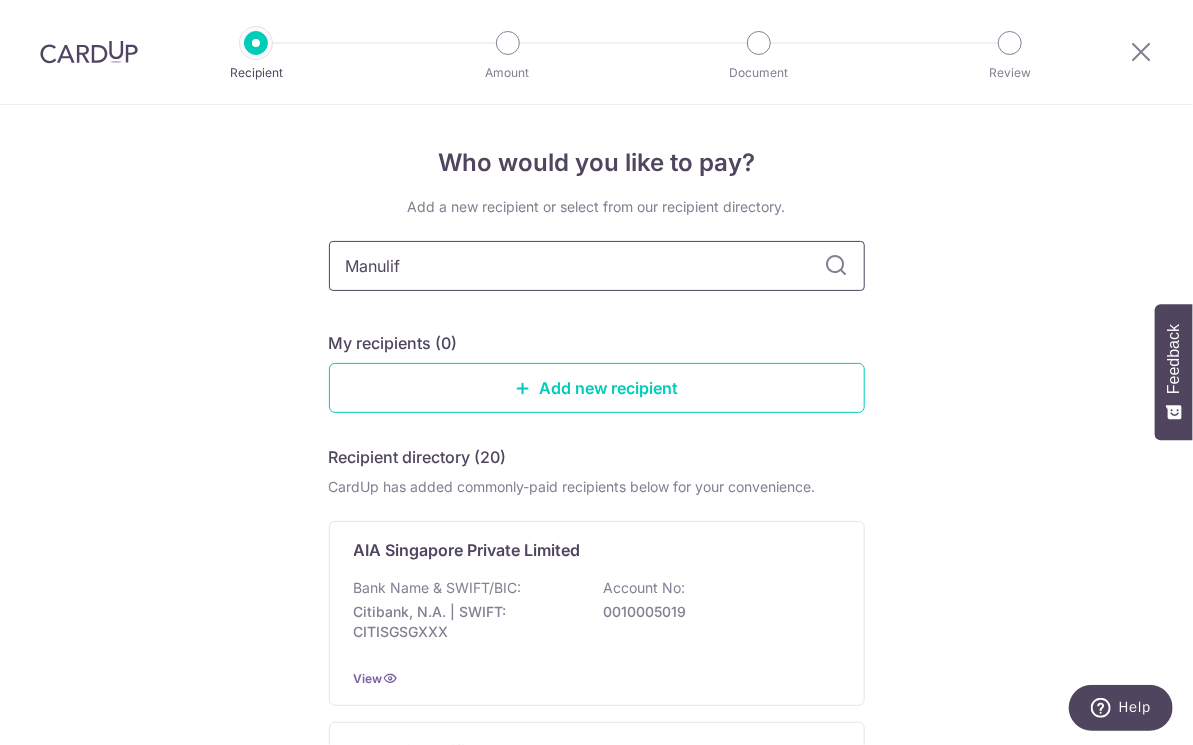 type on "Manulife" 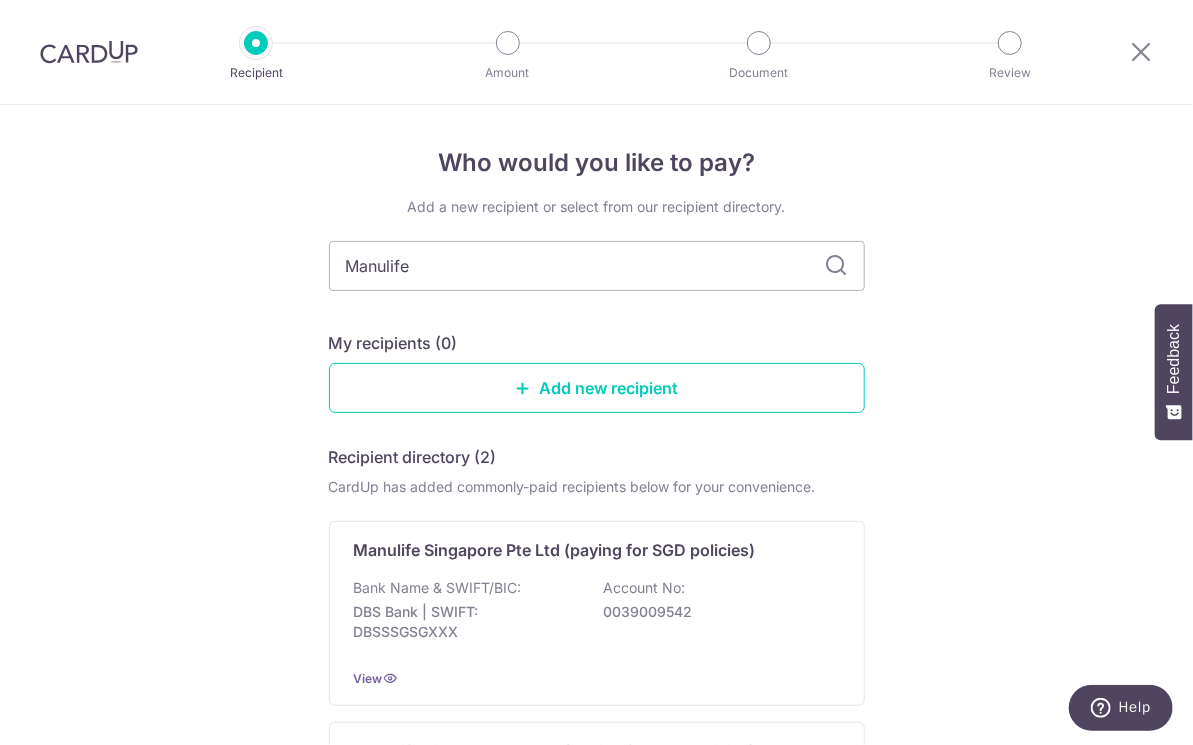 click at bounding box center [837, 266] 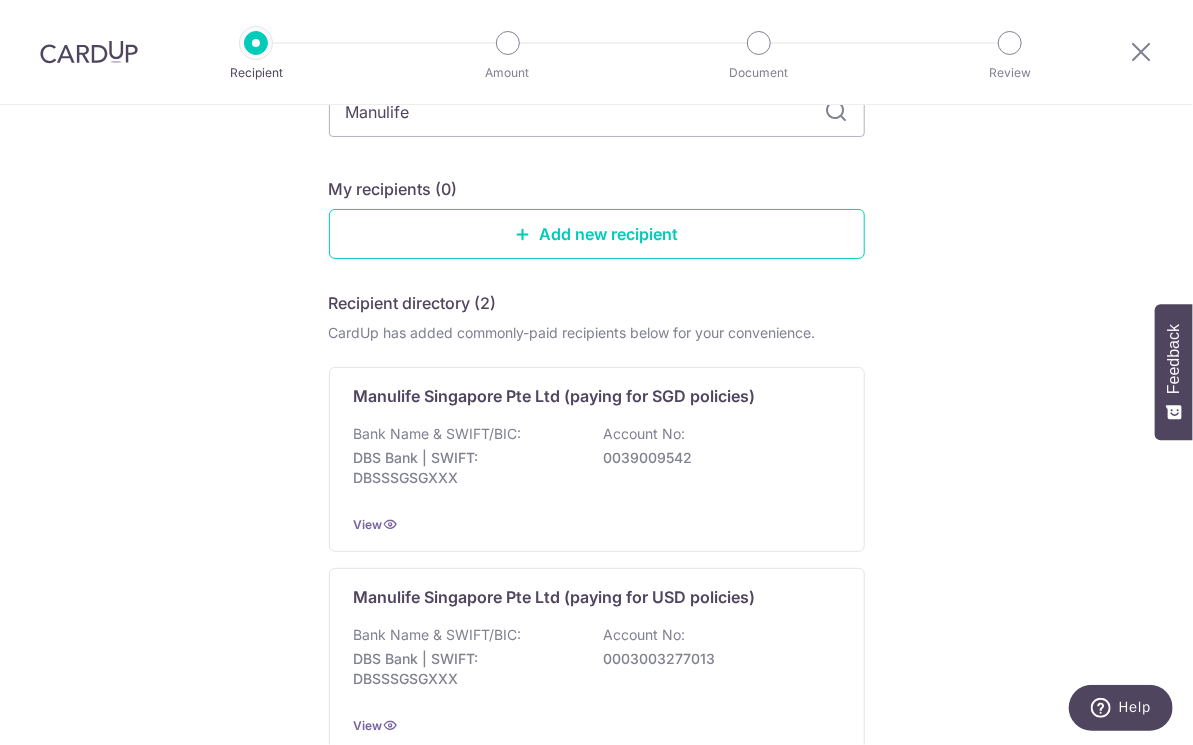 scroll, scrollTop: 200, scrollLeft: 0, axis: vertical 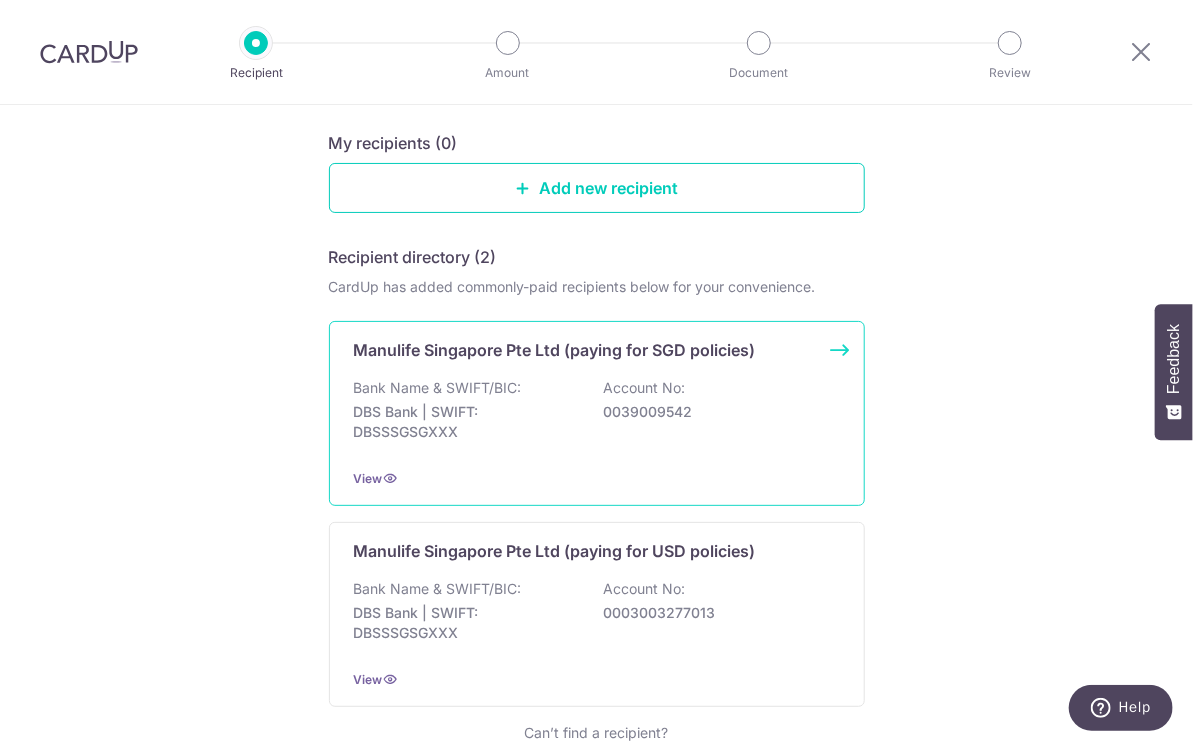 click on "DBS Bank | SWIFT: DBSSSGSGXXX" at bounding box center (466, 422) 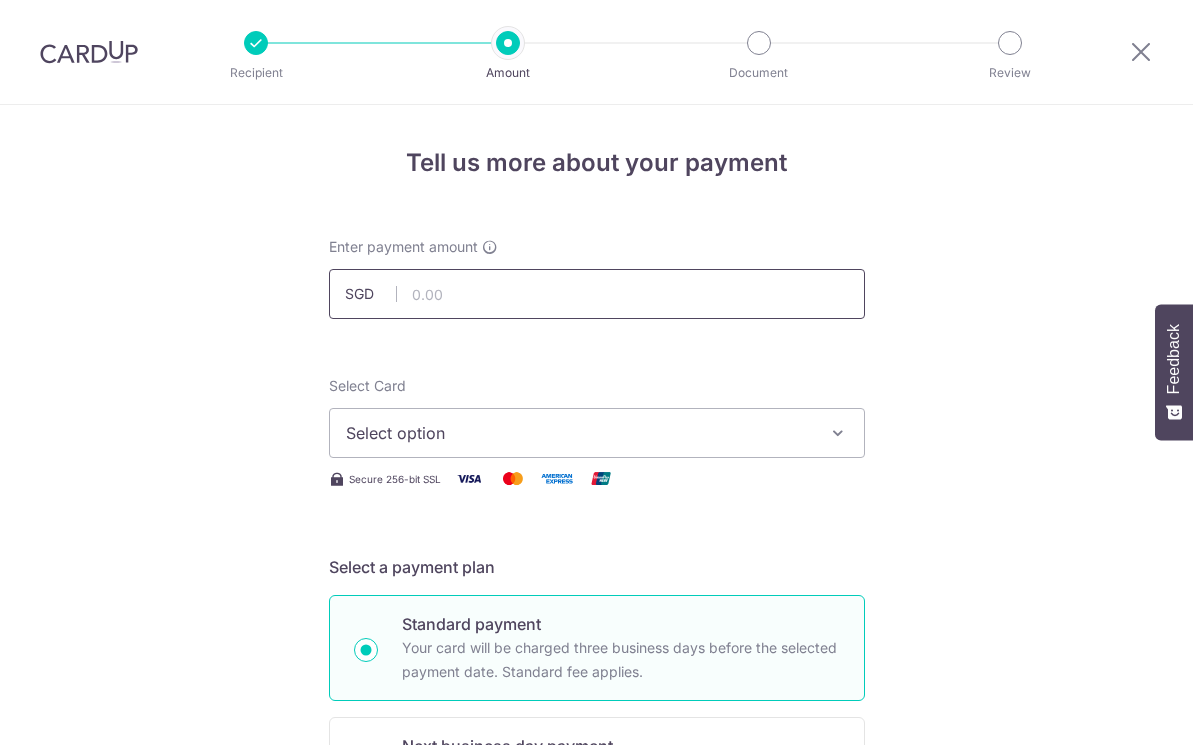 scroll, scrollTop: 0, scrollLeft: 0, axis: both 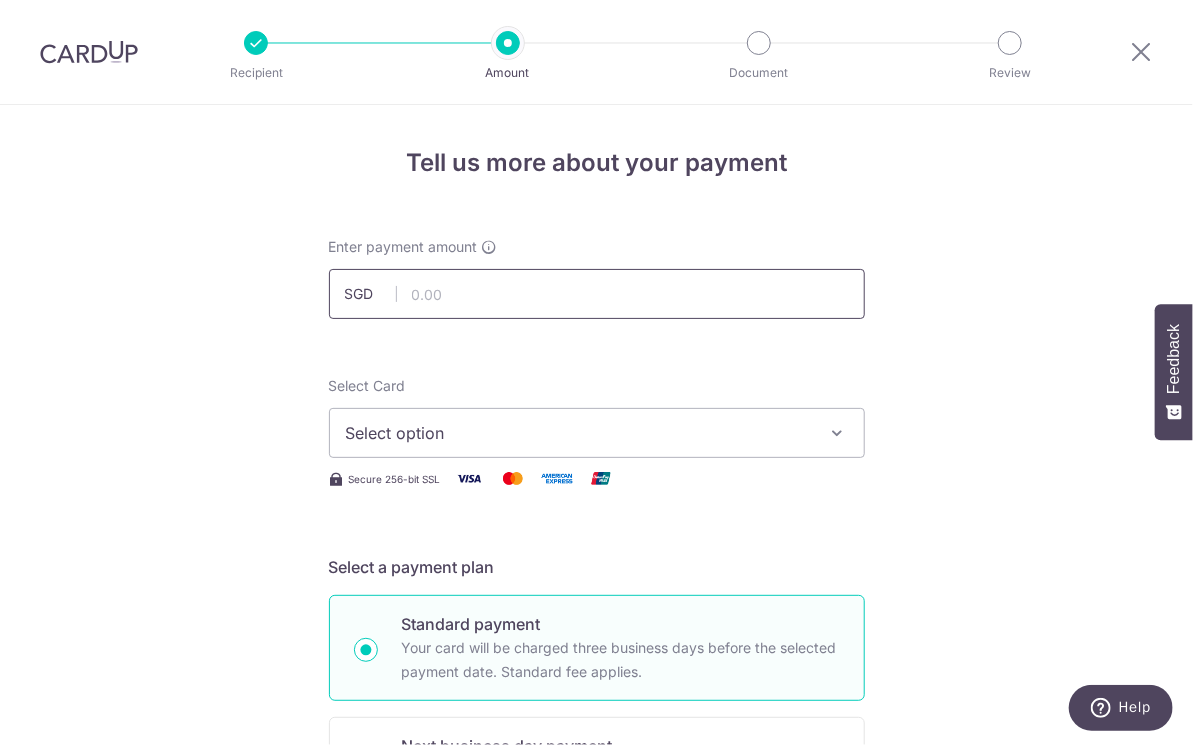 click at bounding box center [597, 294] 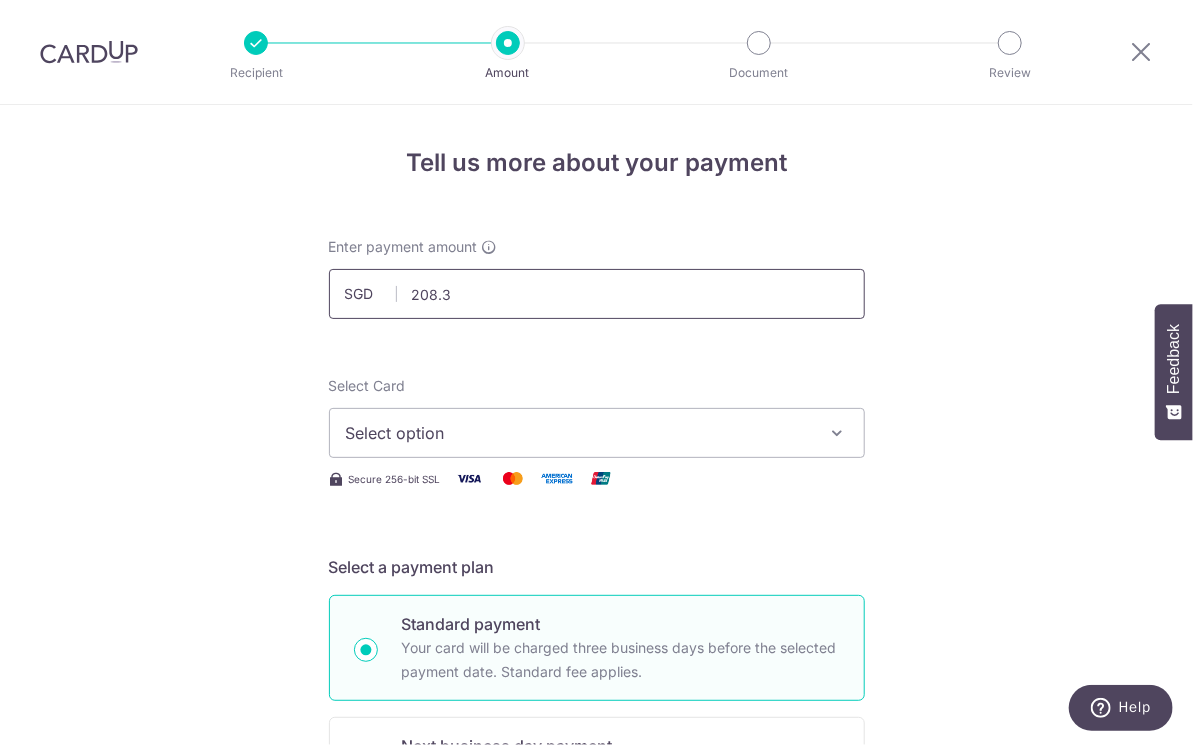 type on "208.33" 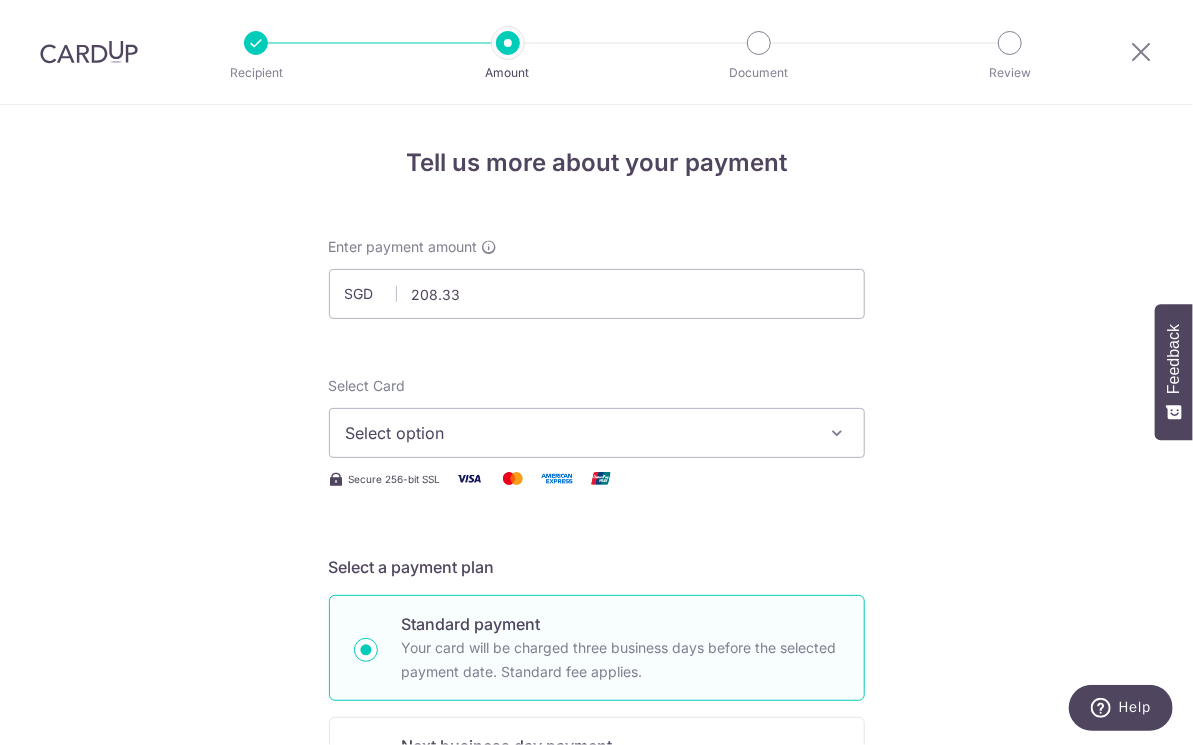 click on "Select option" at bounding box center [579, 433] 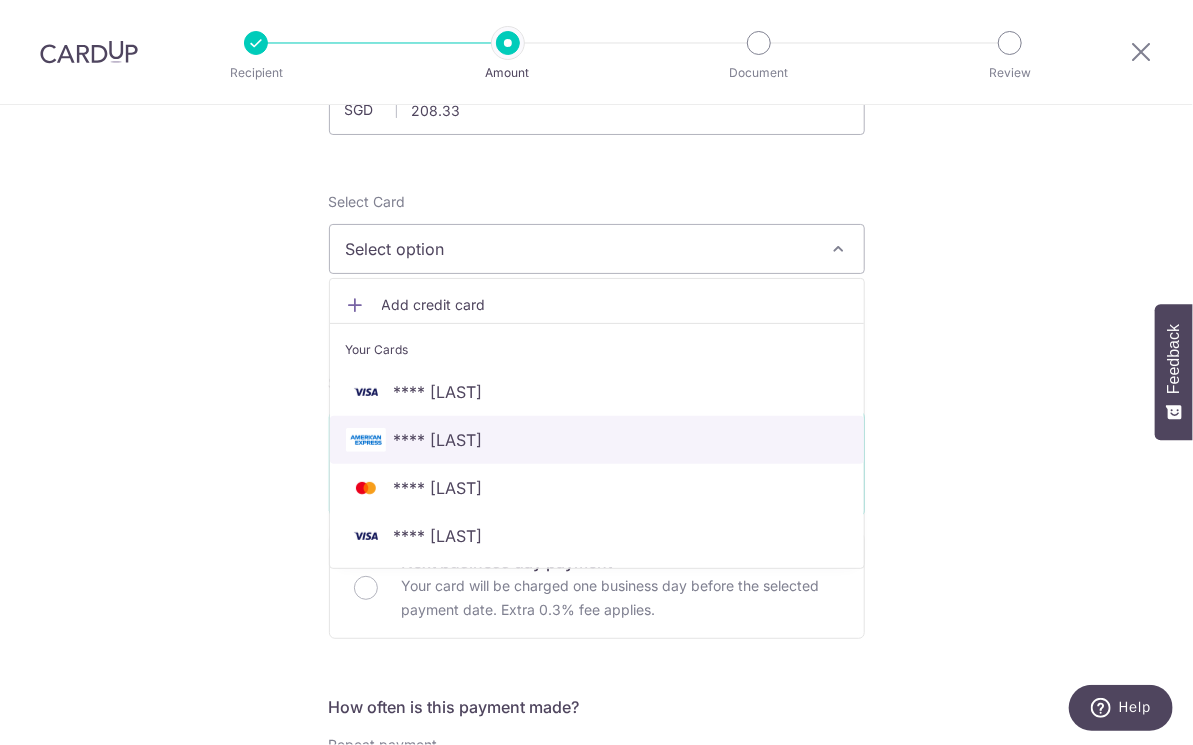 scroll, scrollTop: 200, scrollLeft: 0, axis: vertical 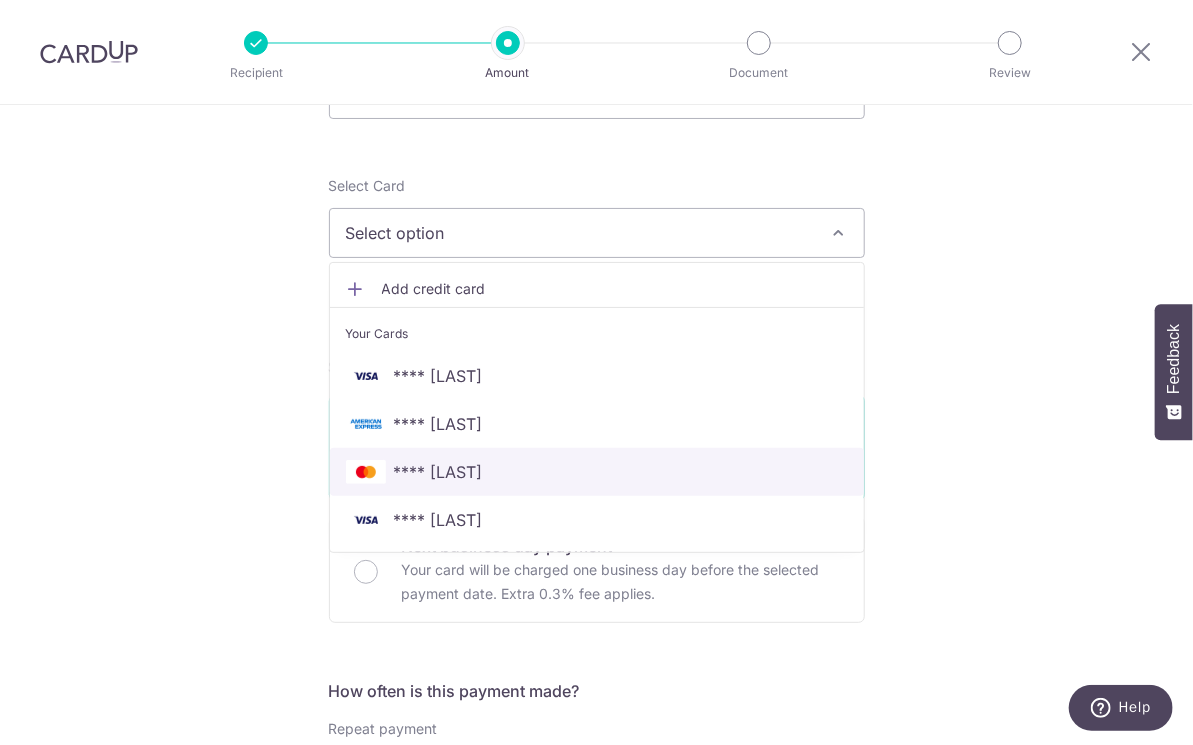 click on "**** [LAST_FOUR]" at bounding box center [438, 472] 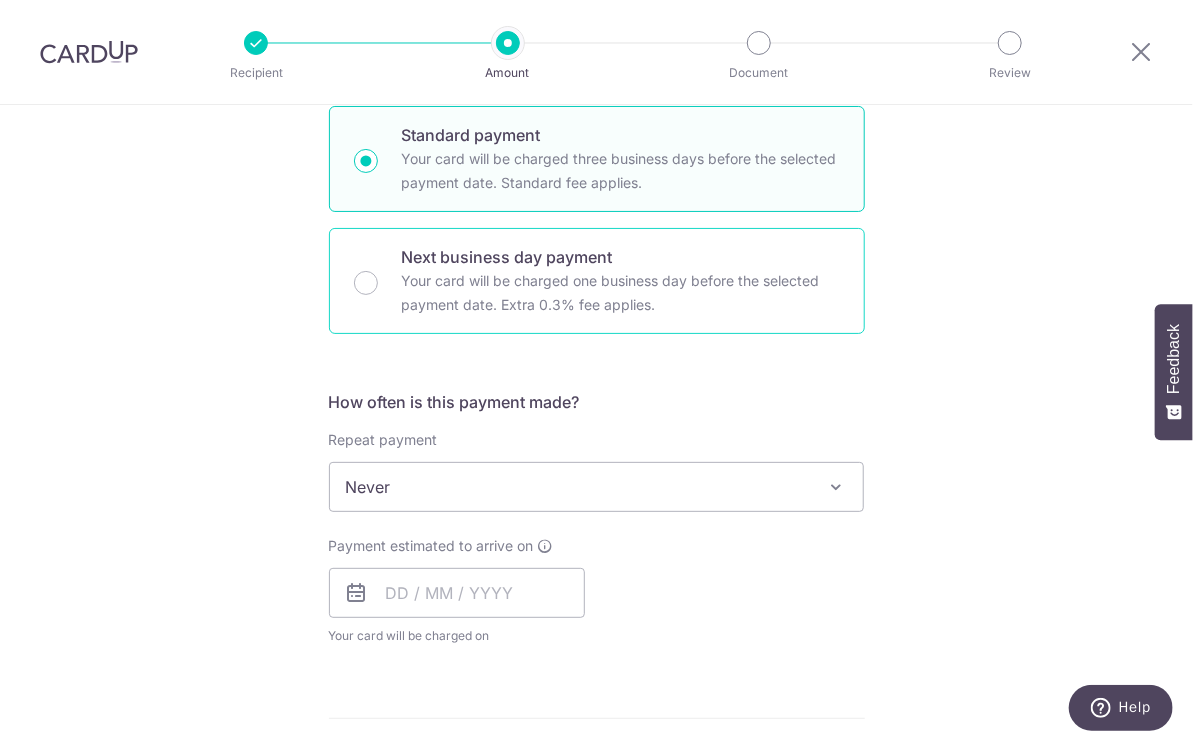 scroll, scrollTop: 499, scrollLeft: 0, axis: vertical 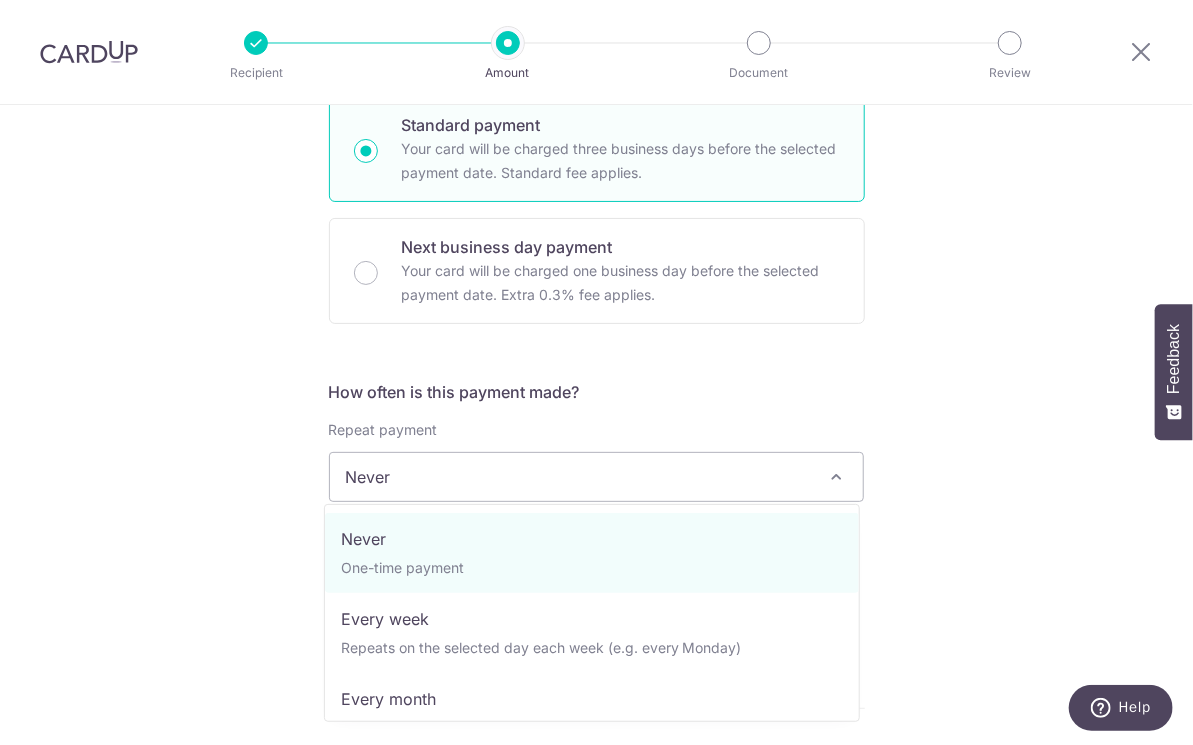 click on "Never" at bounding box center [597, 477] 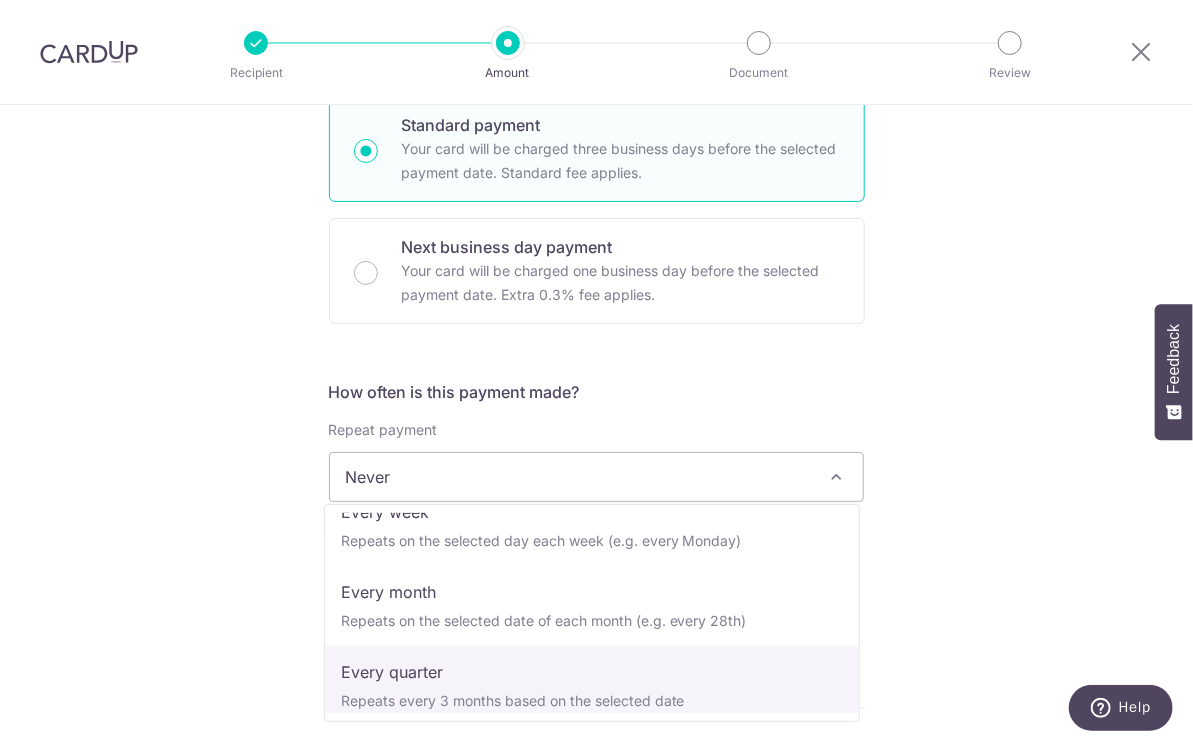 scroll, scrollTop: 100, scrollLeft: 0, axis: vertical 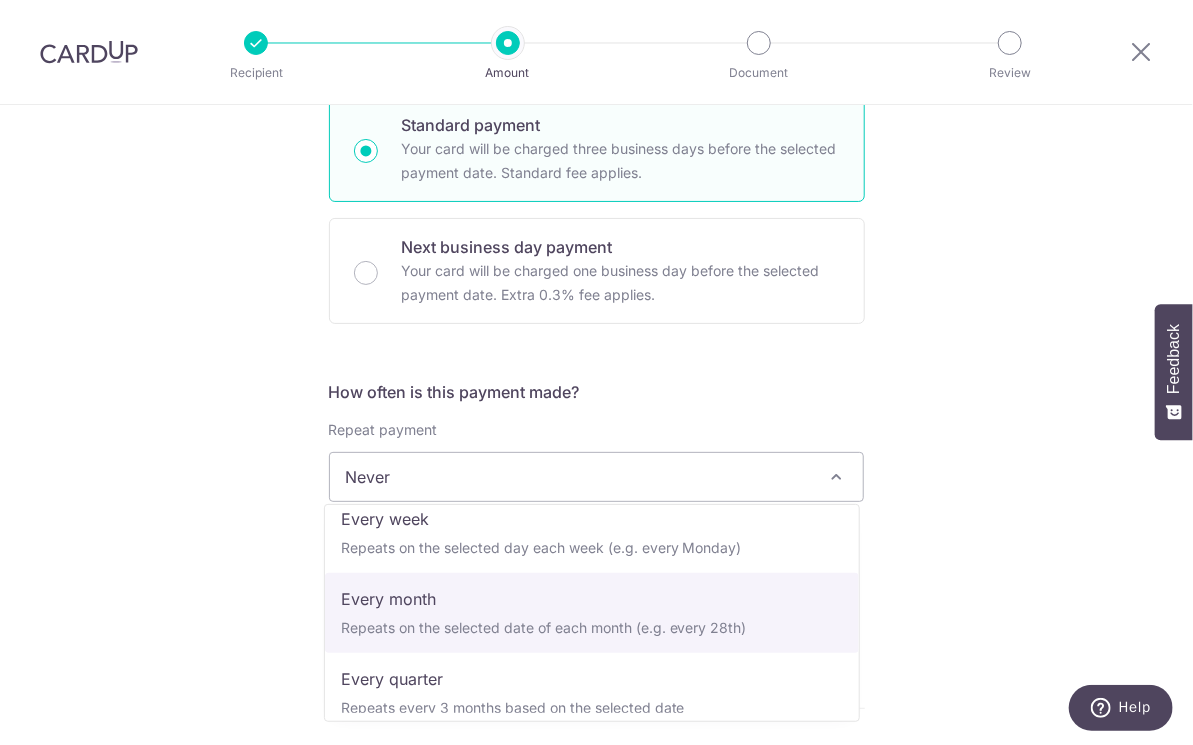 select on "3" 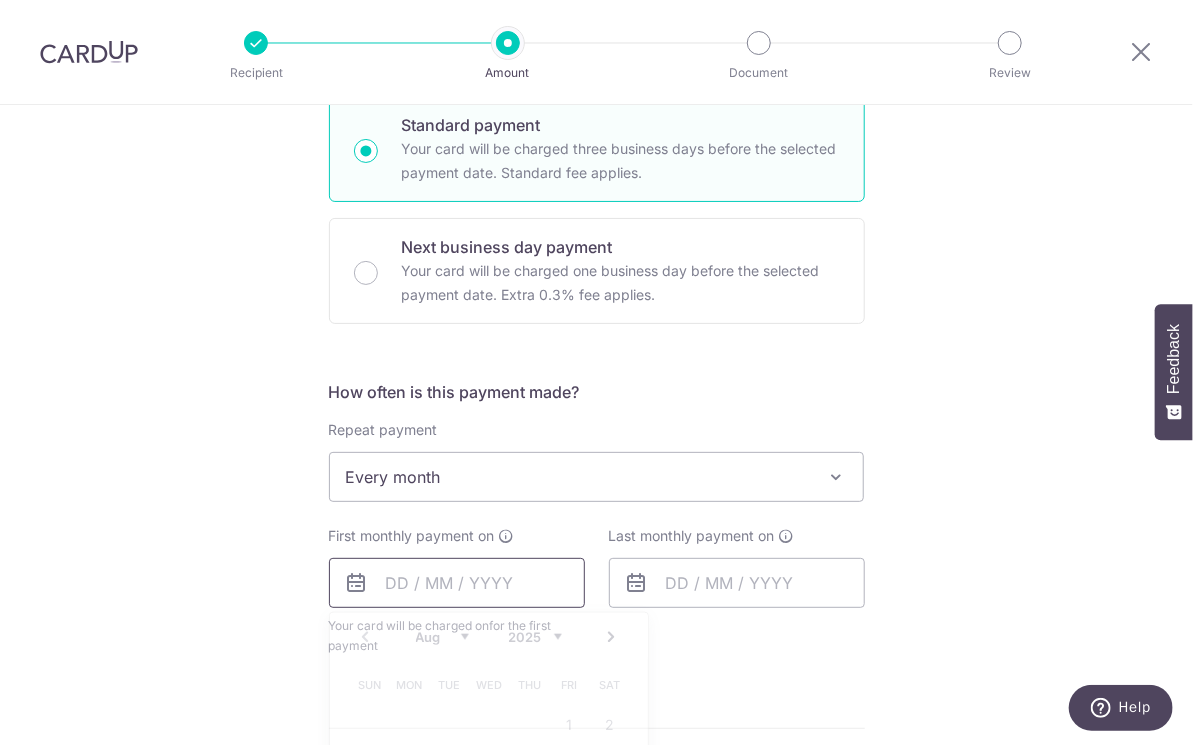 click at bounding box center [457, 583] 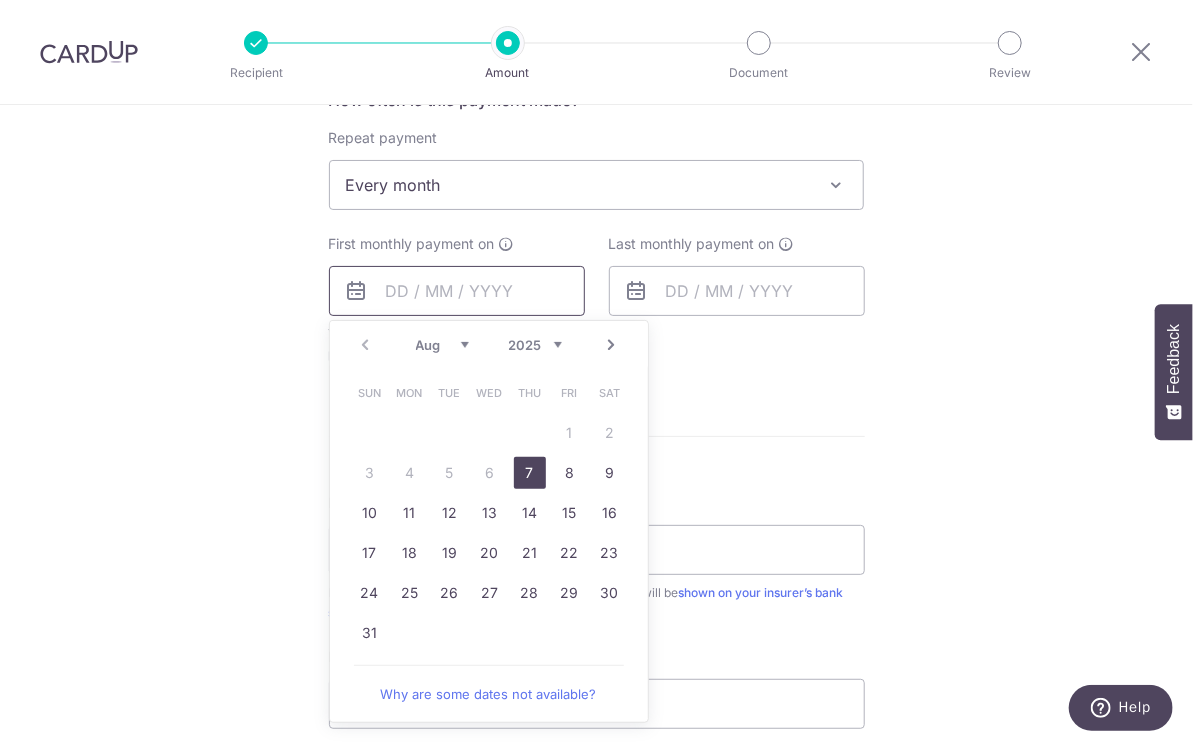 scroll, scrollTop: 800, scrollLeft: 0, axis: vertical 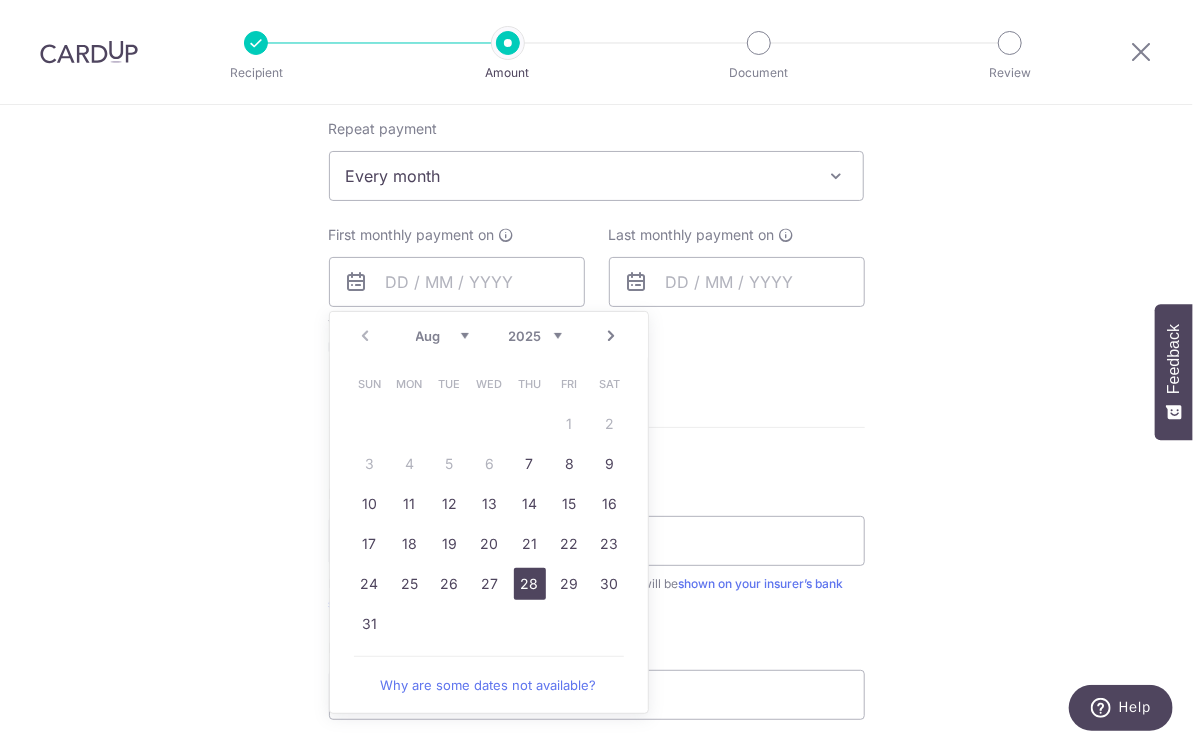 click on "28" at bounding box center [530, 584] 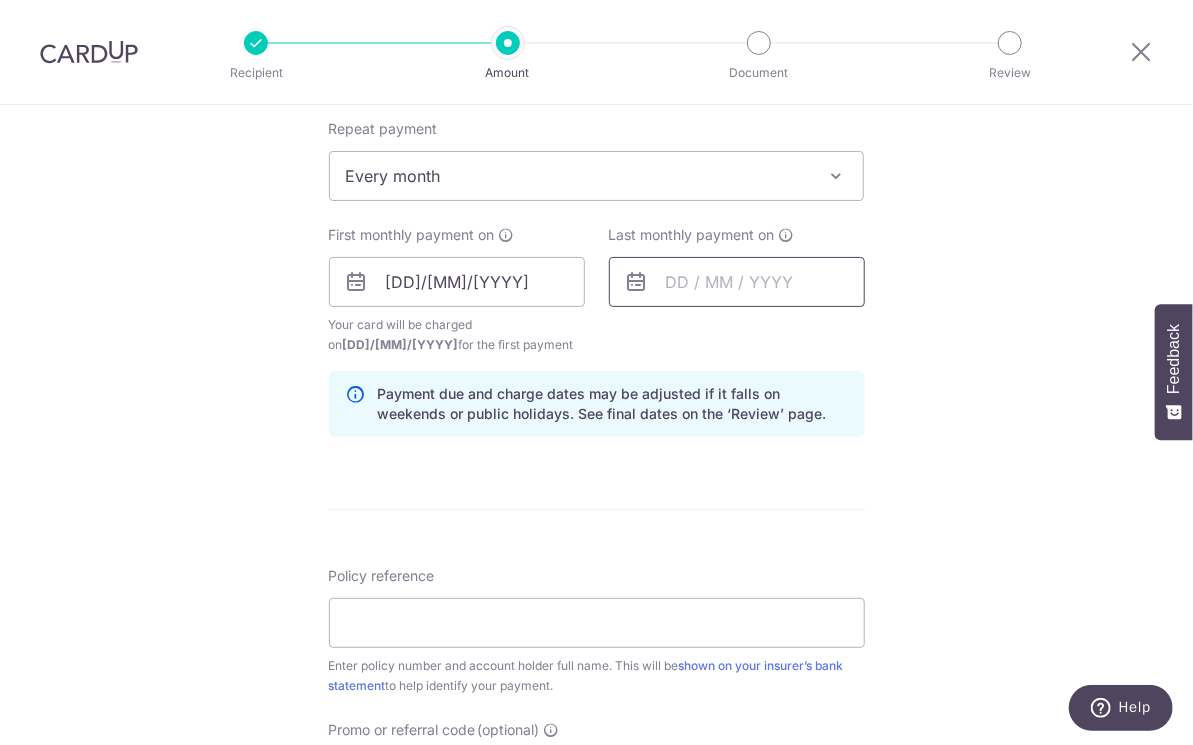click at bounding box center (737, 282) 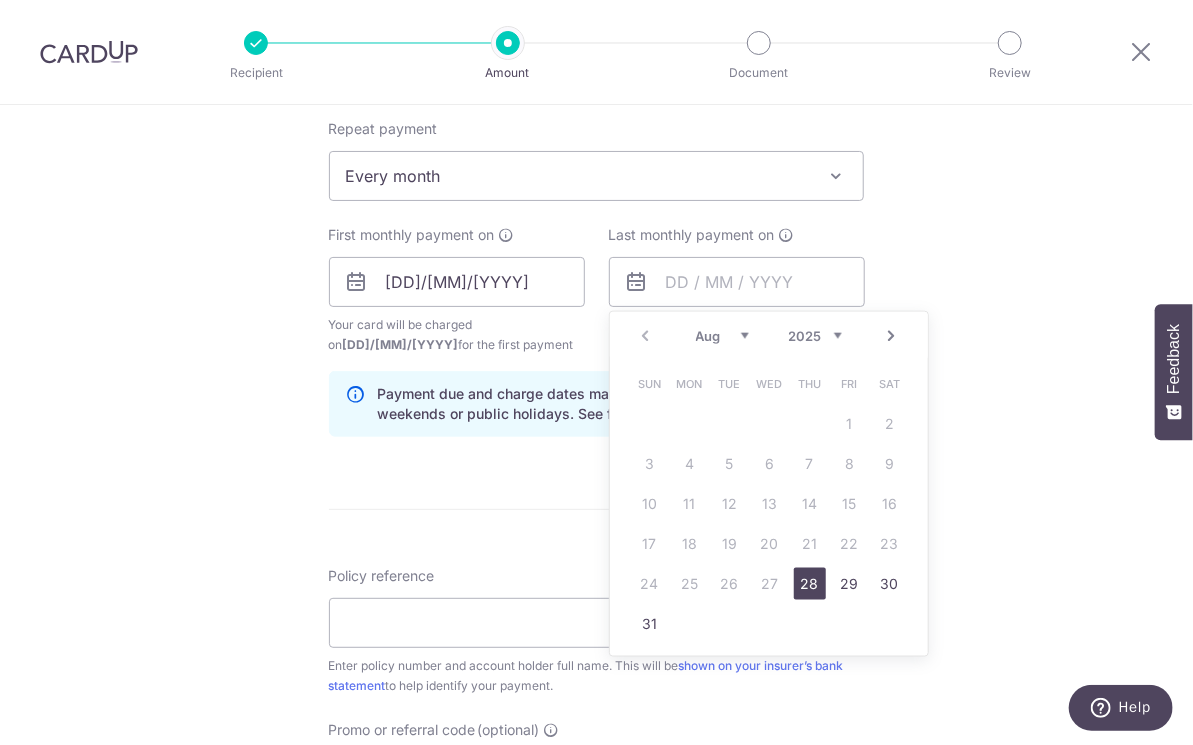 click on "Next" at bounding box center (892, 336) 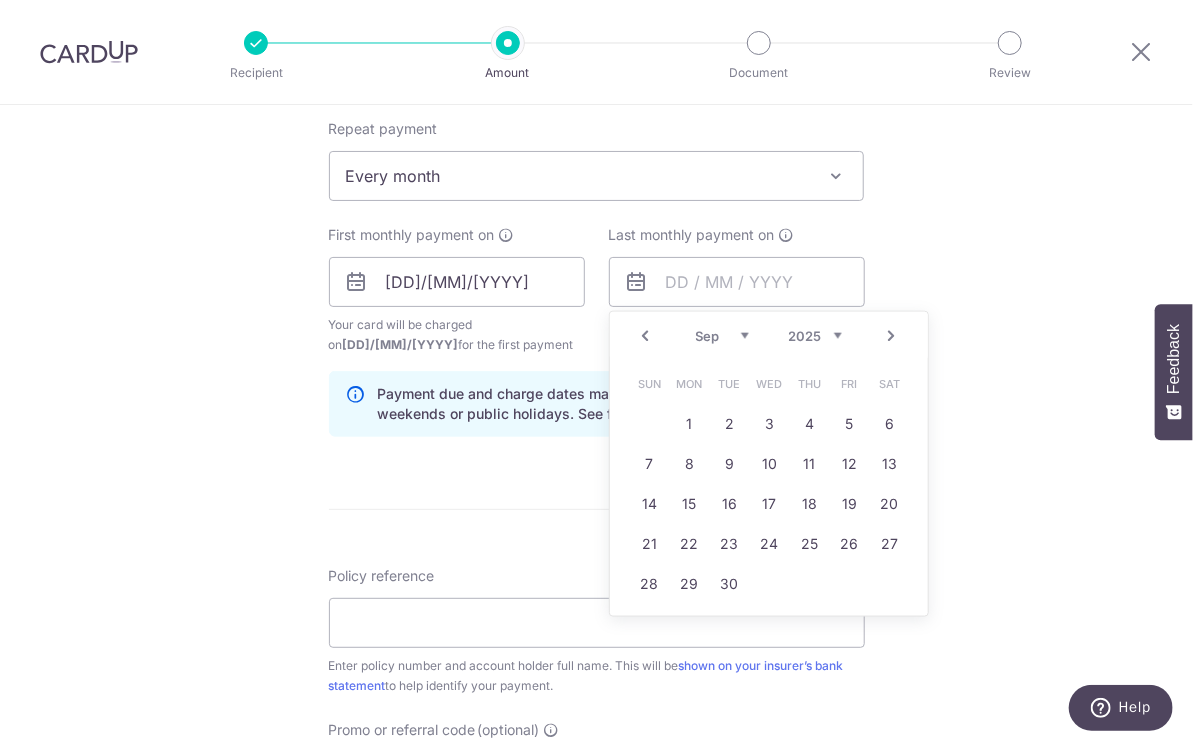 click on "Next" at bounding box center [892, 336] 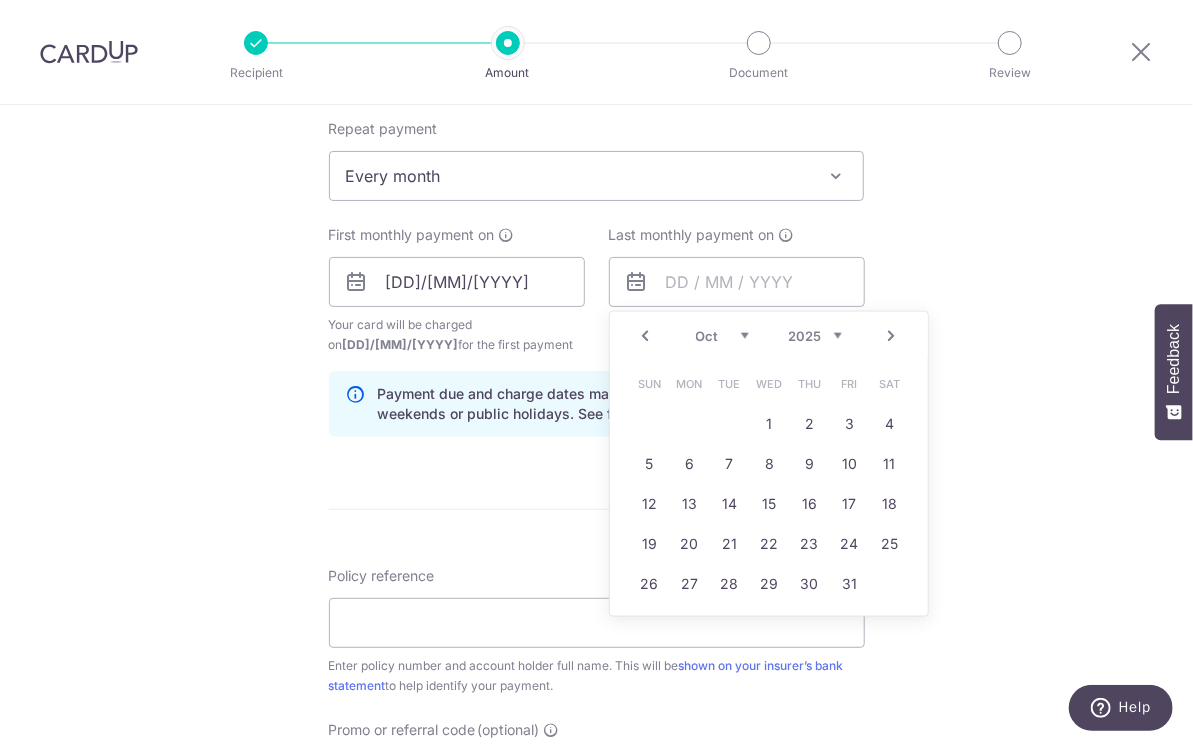click on "Next" at bounding box center [892, 336] 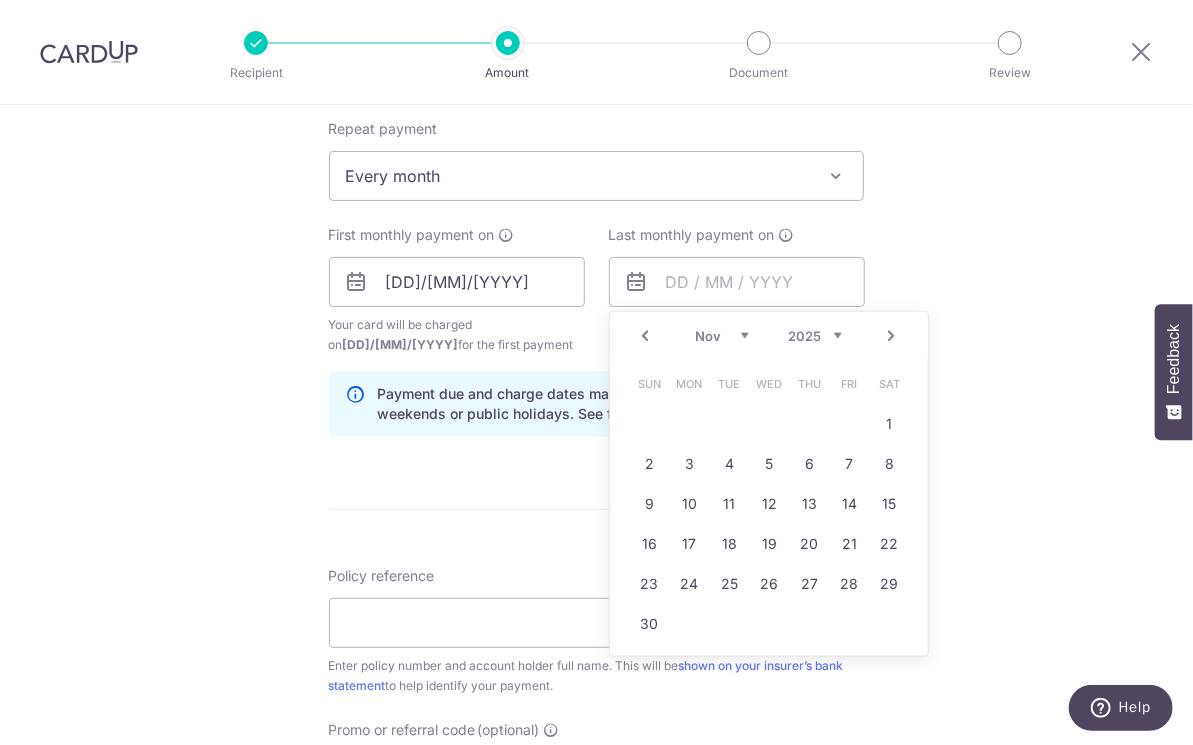 click on "Next" at bounding box center [892, 336] 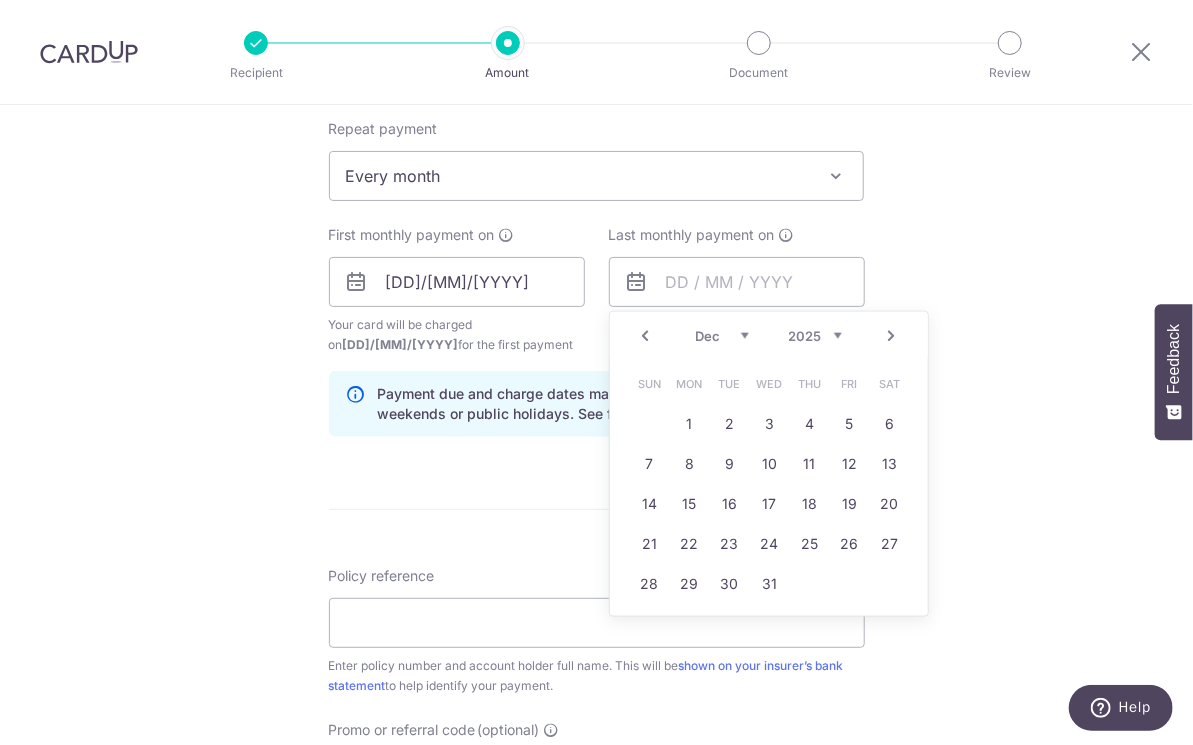click on "Next" at bounding box center [892, 336] 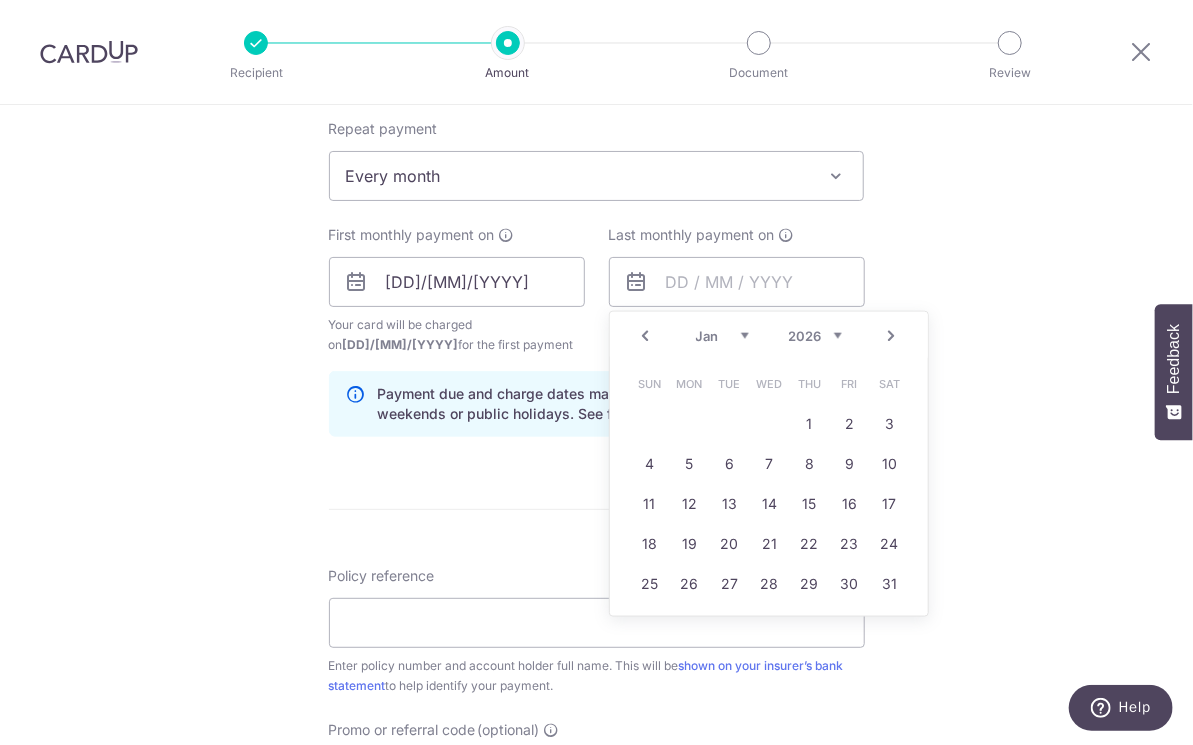 click on "Next" at bounding box center (892, 336) 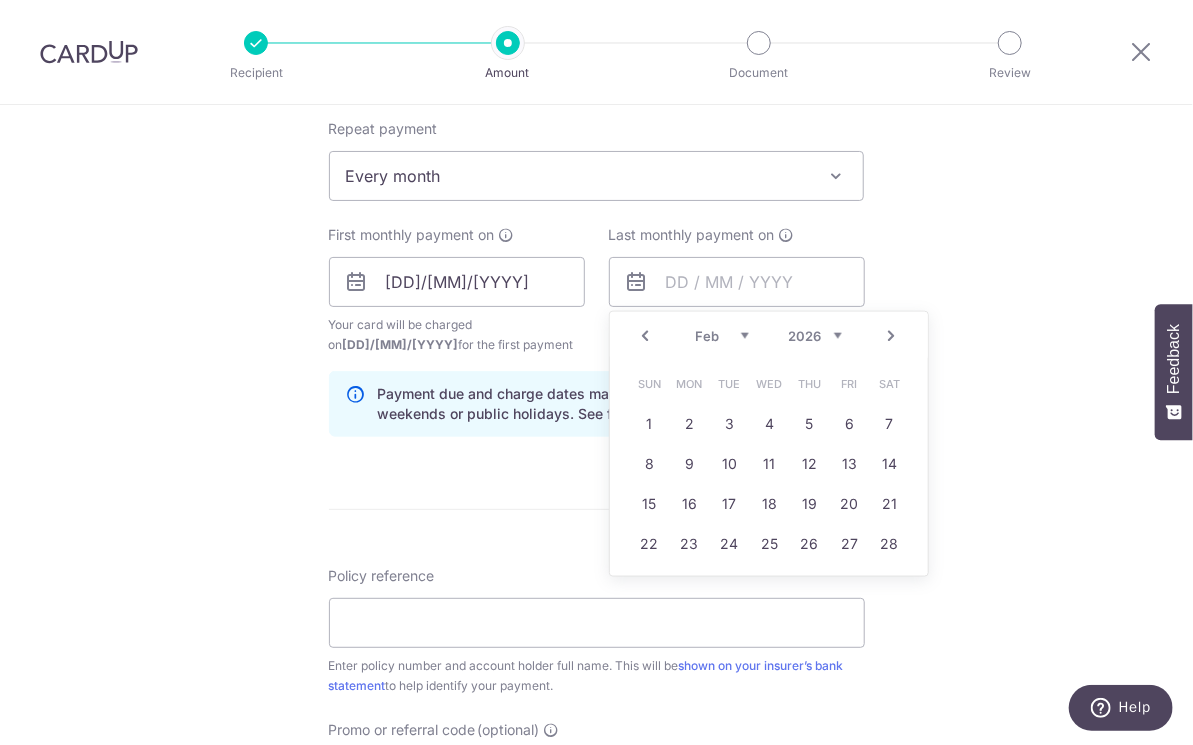click on "Next" at bounding box center [892, 336] 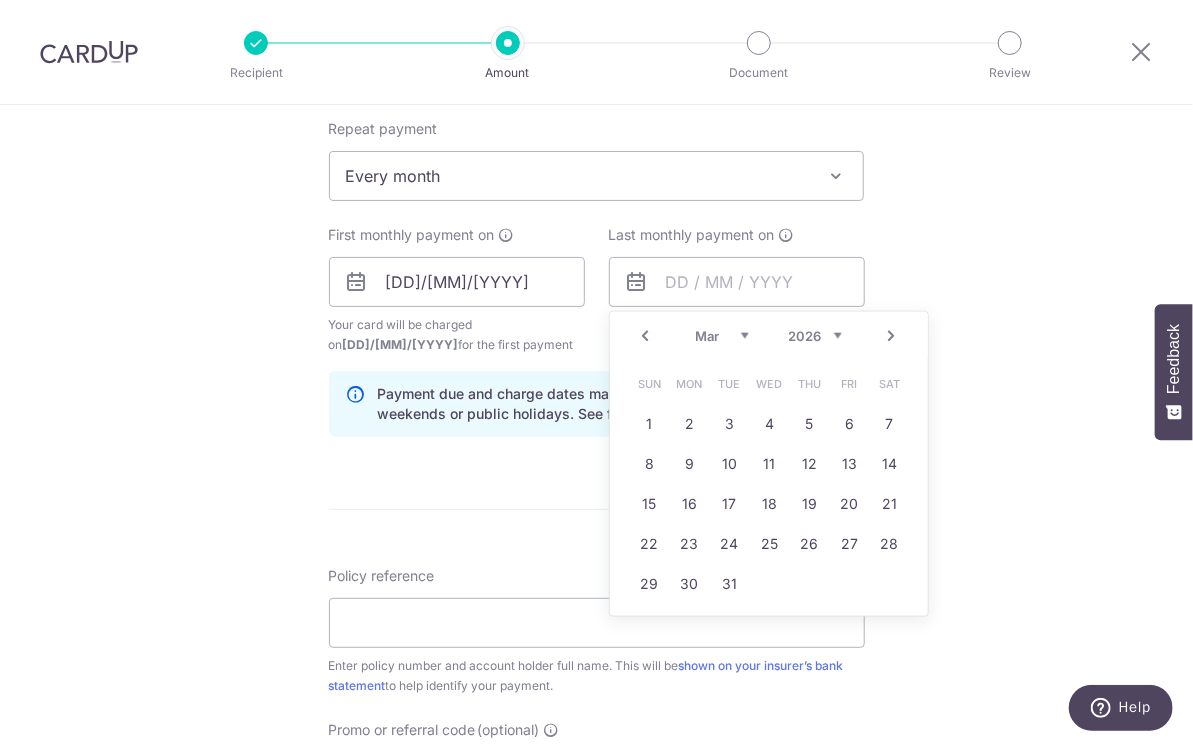 click on "Next" at bounding box center (892, 336) 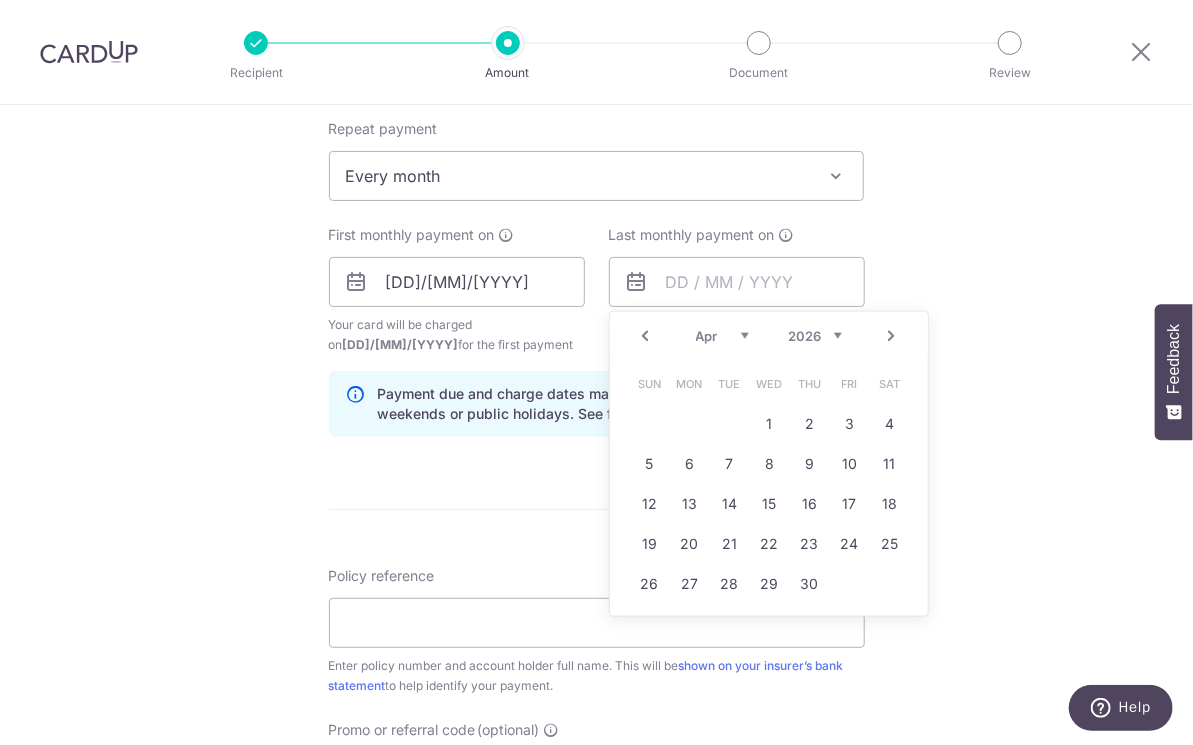 click on "Next" at bounding box center (892, 336) 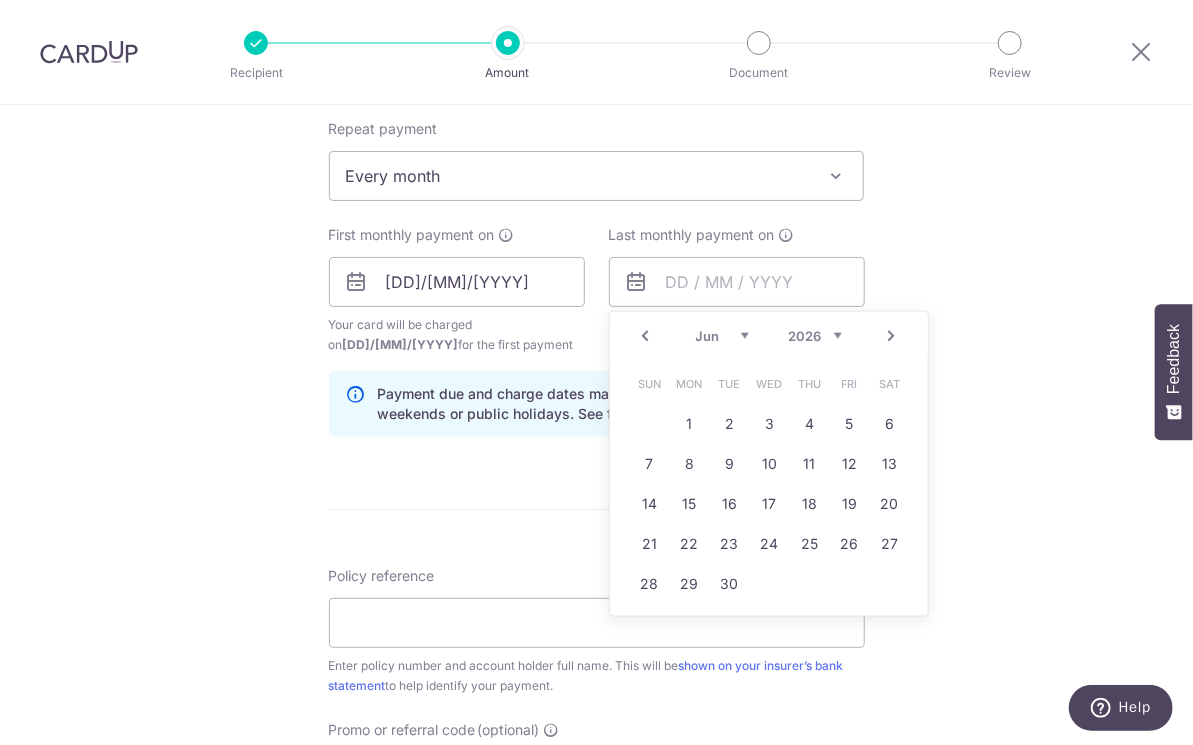 click on "Next" at bounding box center (892, 336) 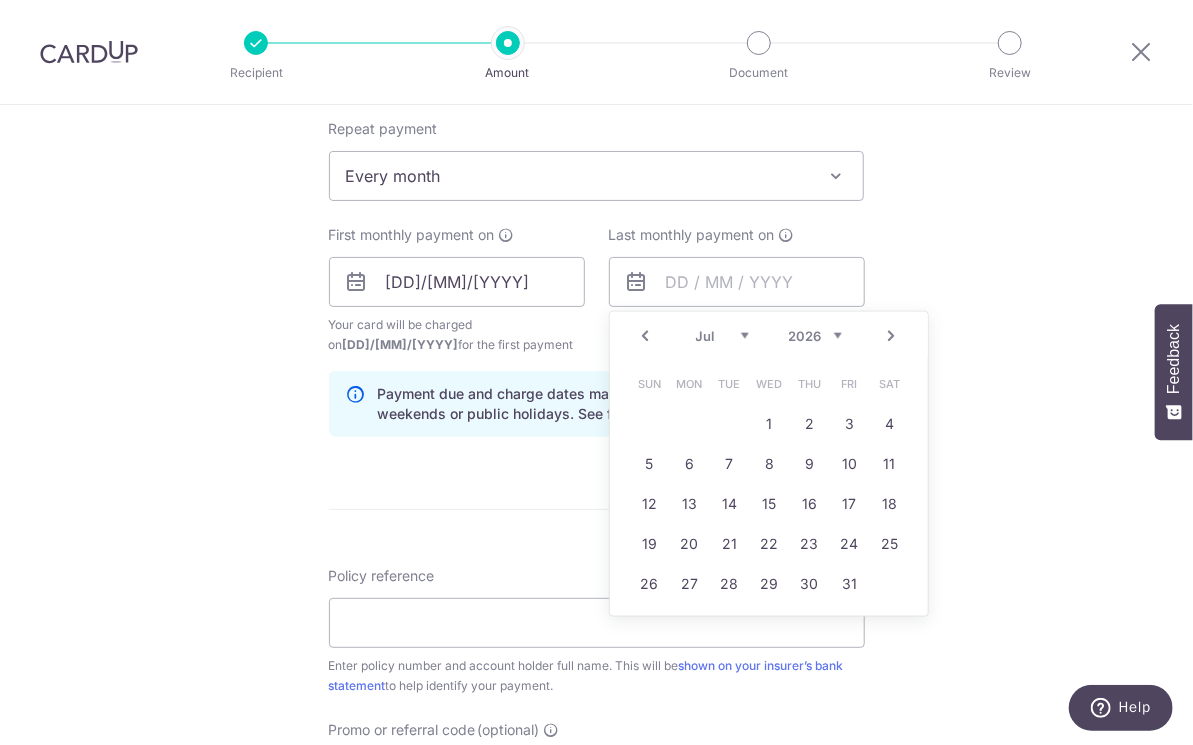 click on "Next" at bounding box center (892, 336) 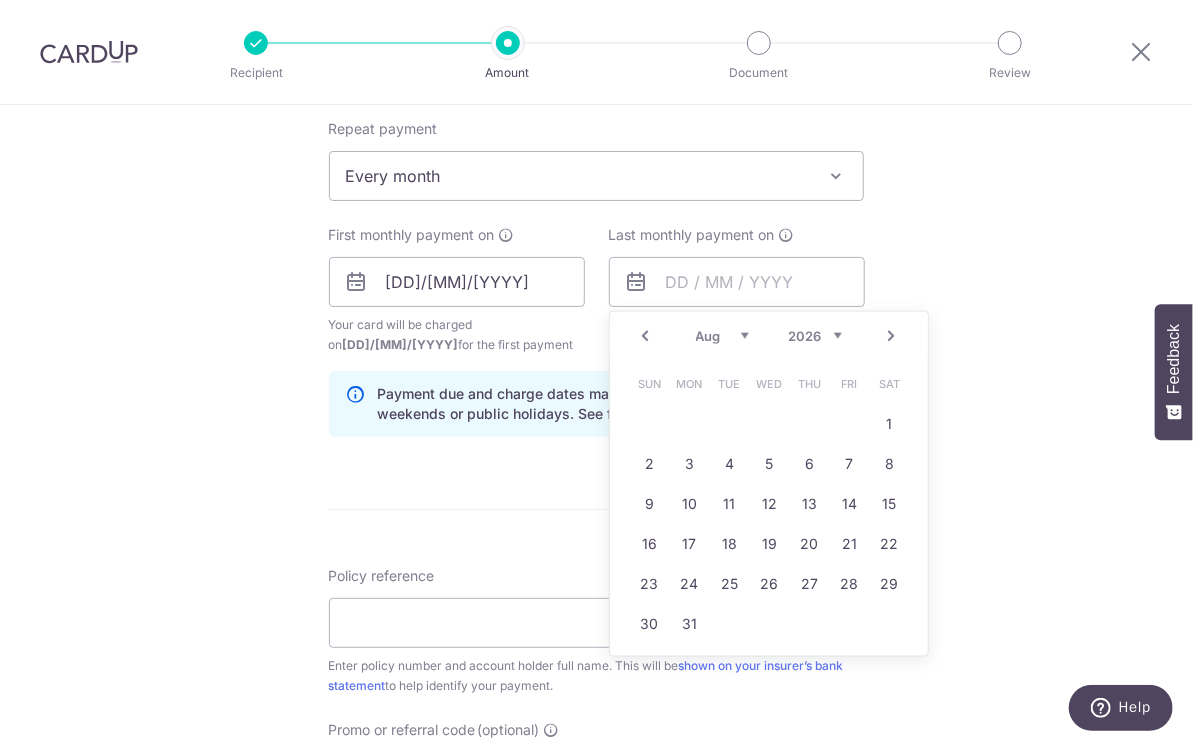 click on "Next" at bounding box center [892, 336] 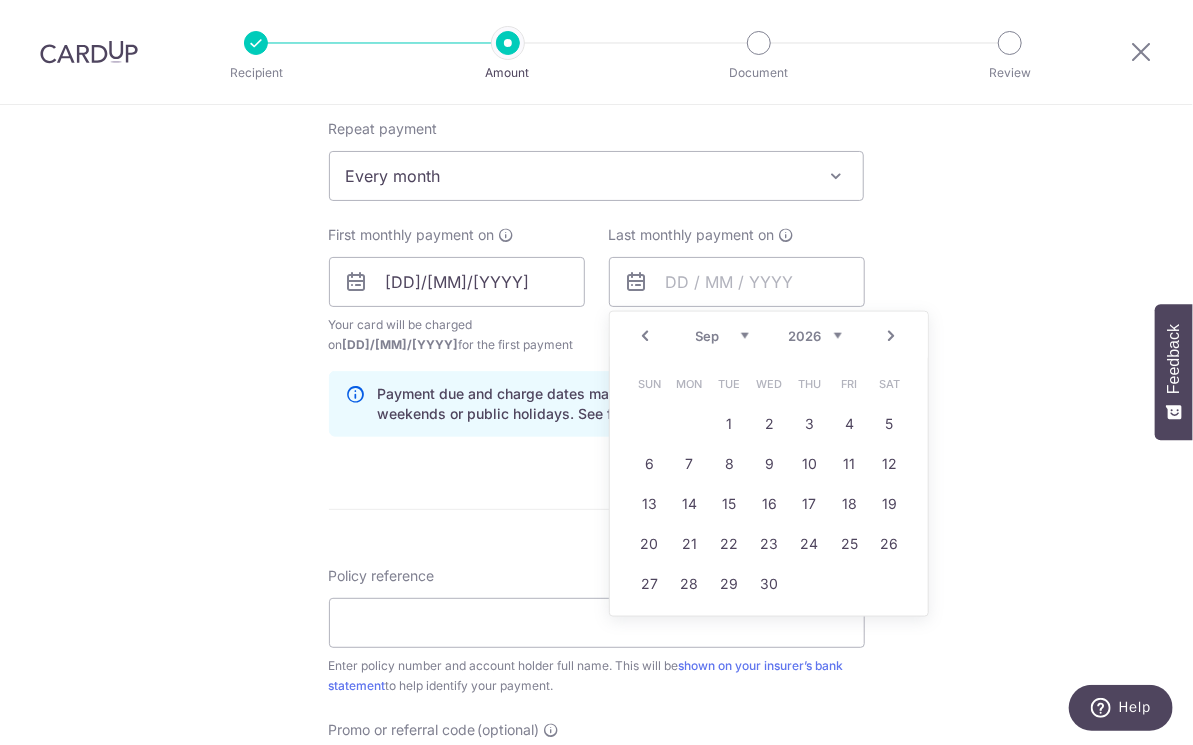 click on "Next" at bounding box center [892, 336] 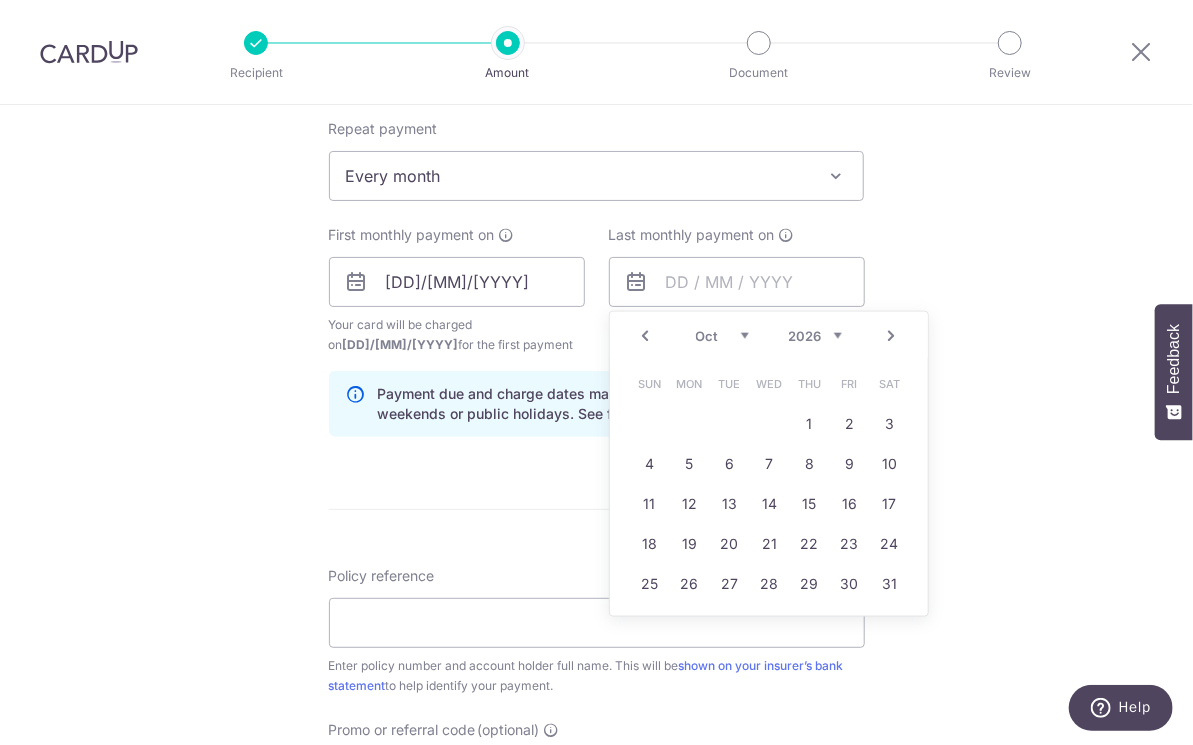 click on "Next" at bounding box center [892, 336] 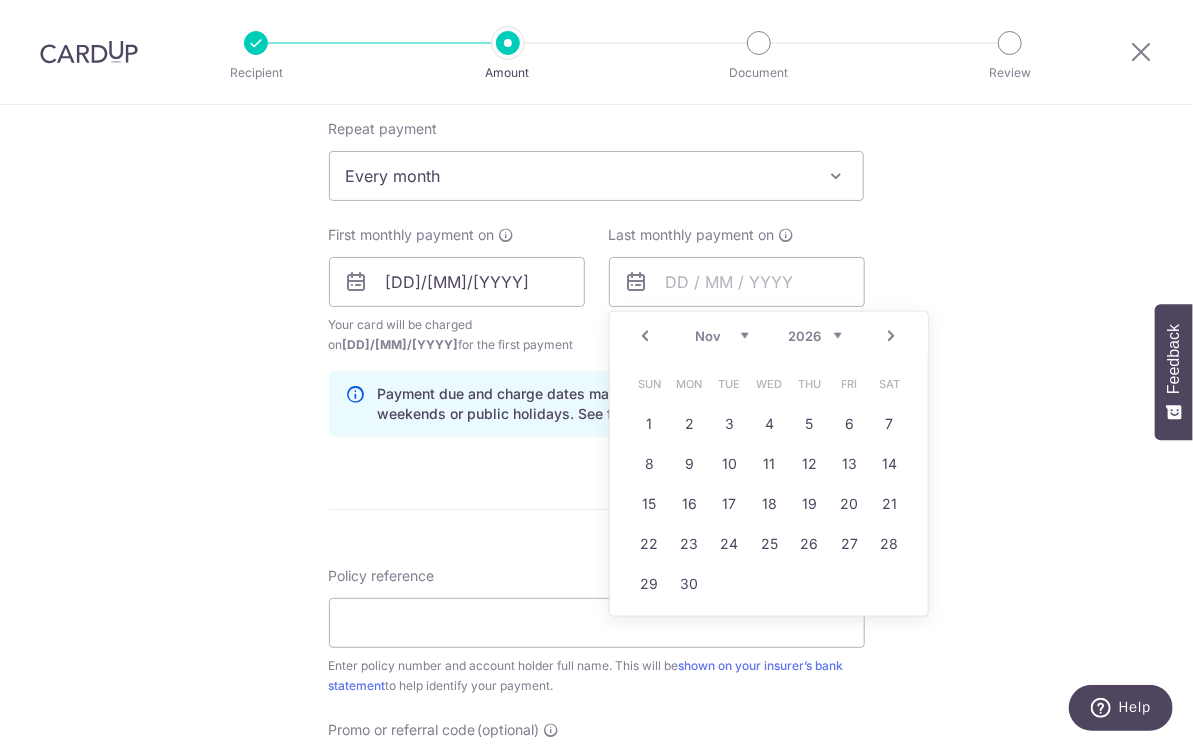click on "Next" at bounding box center (892, 336) 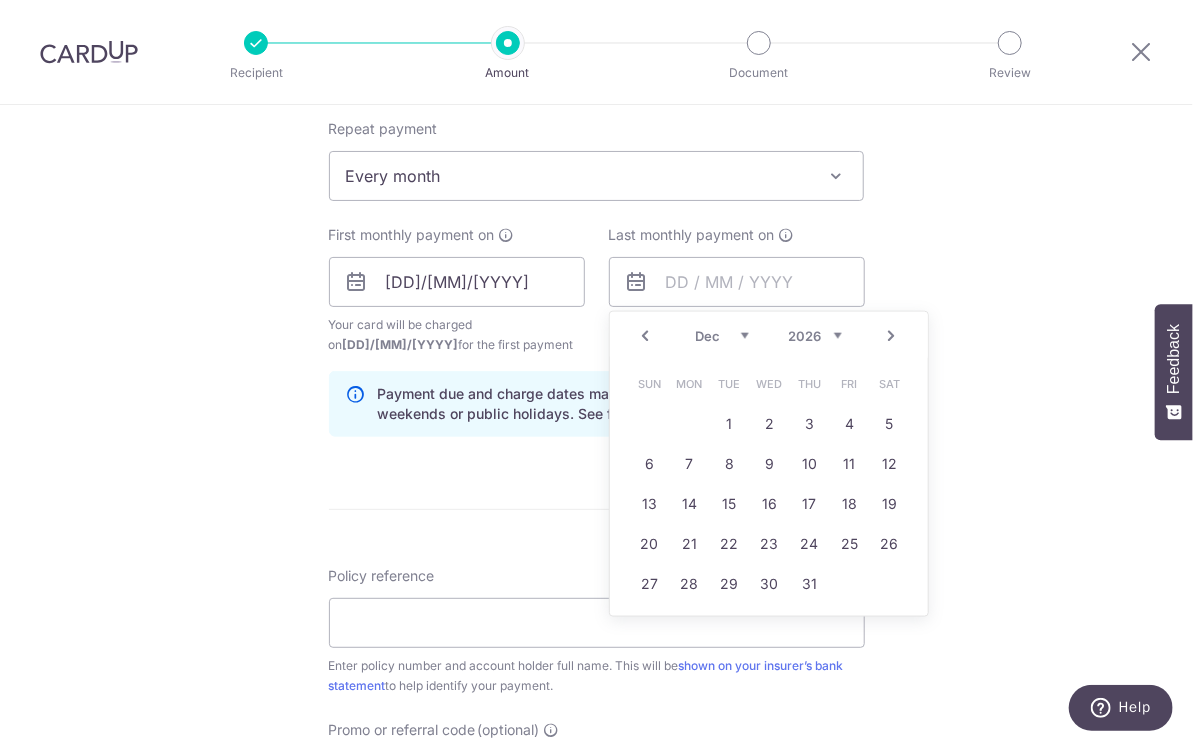 click on "Next" at bounding box center (892, 336) 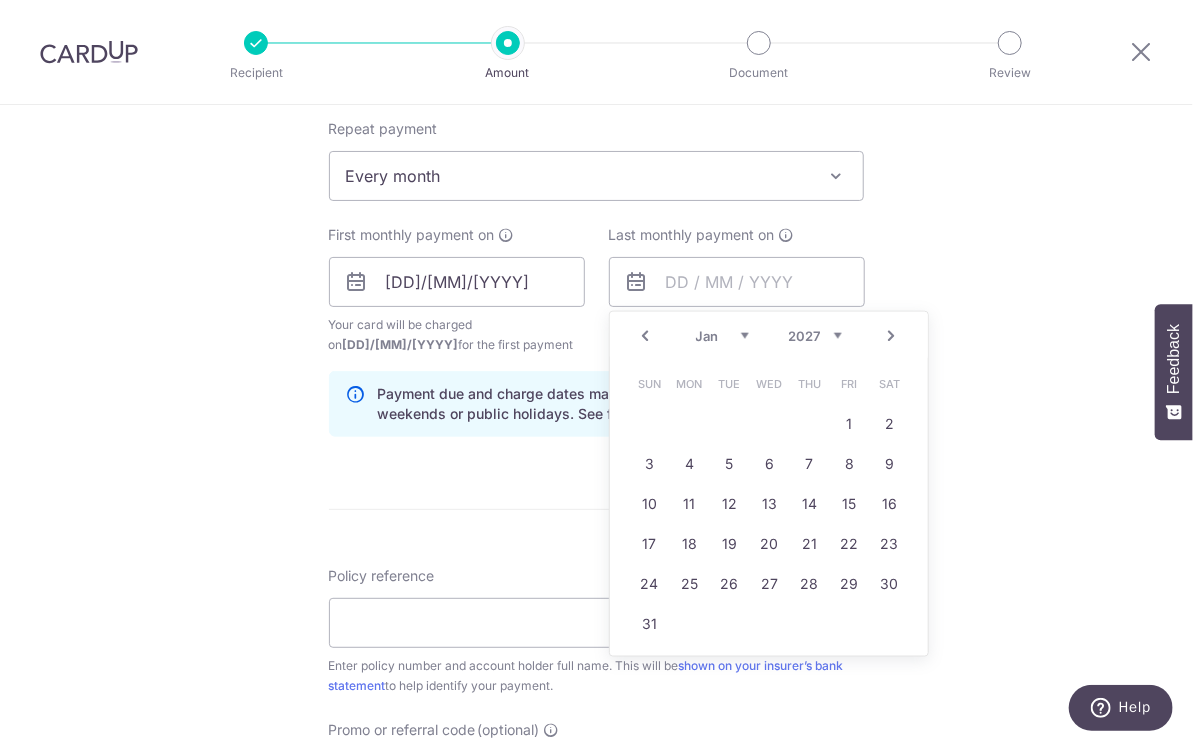 click on "Next" at bounding box center [892, 336] 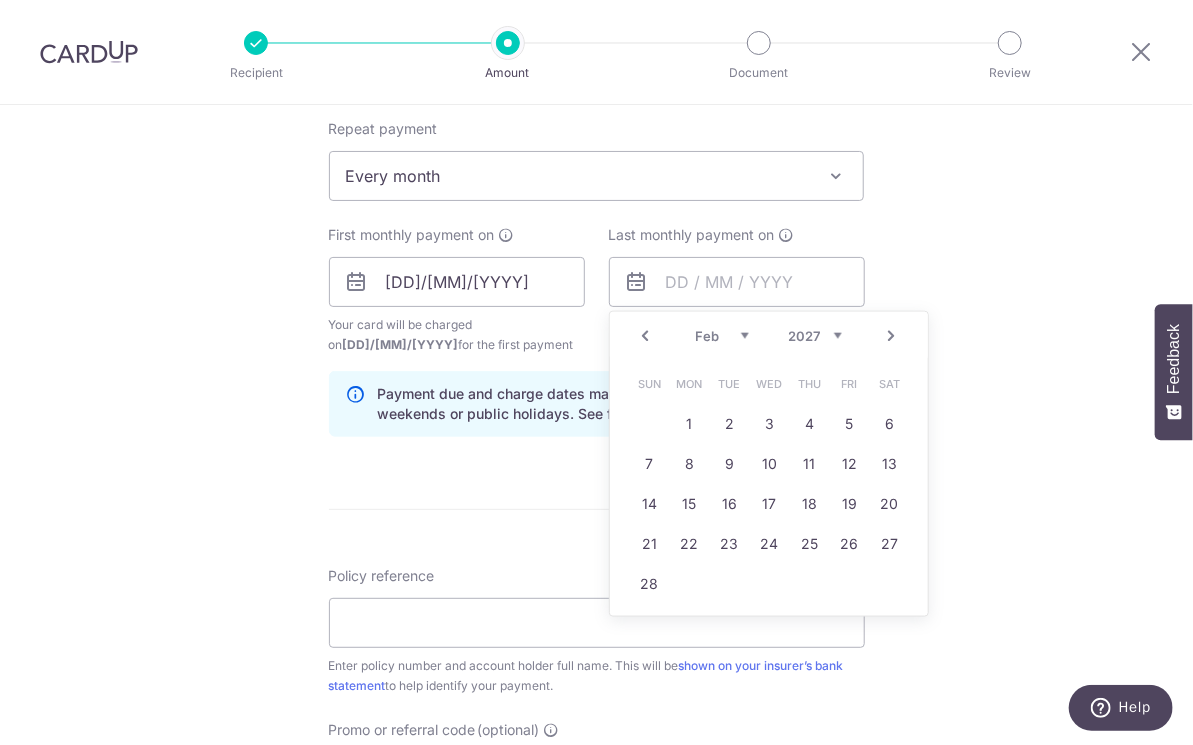 click on "Next" at bounding box center [892, 336] 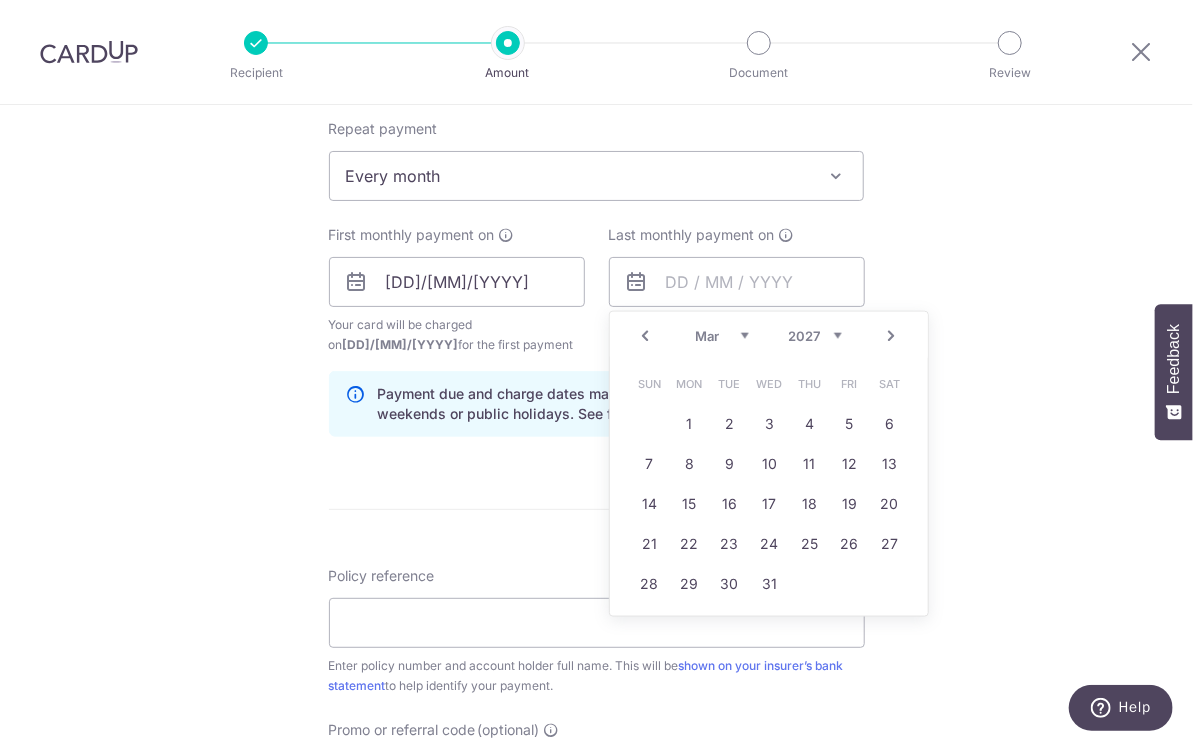 click on "Next" at bounding box center [892, 336] 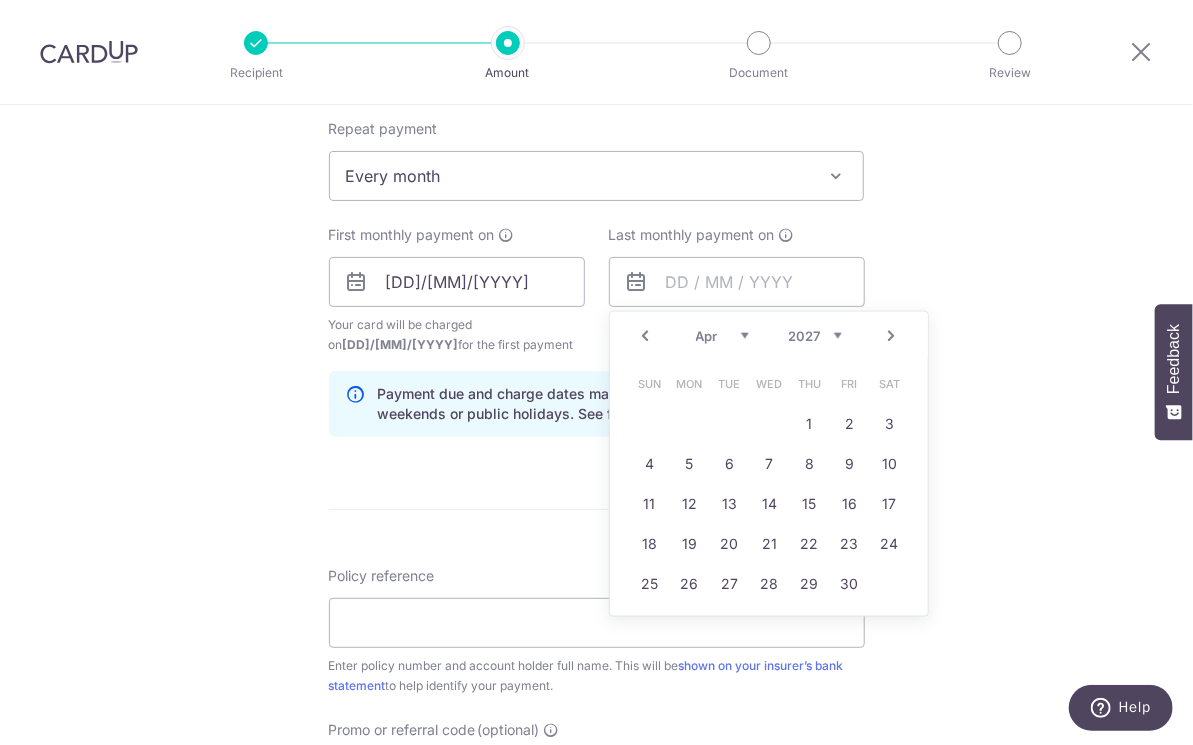 click on "Next" at bounding box center (892, 336) 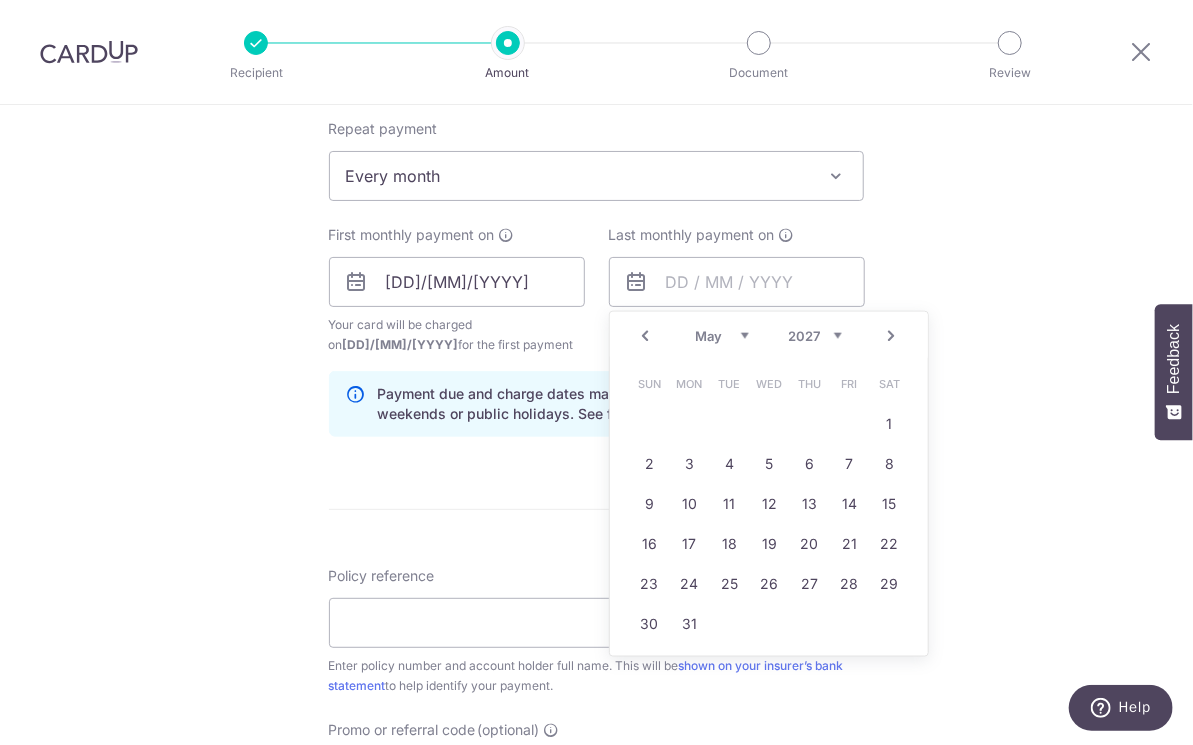click on "Next" at bounding box center (892, 336) 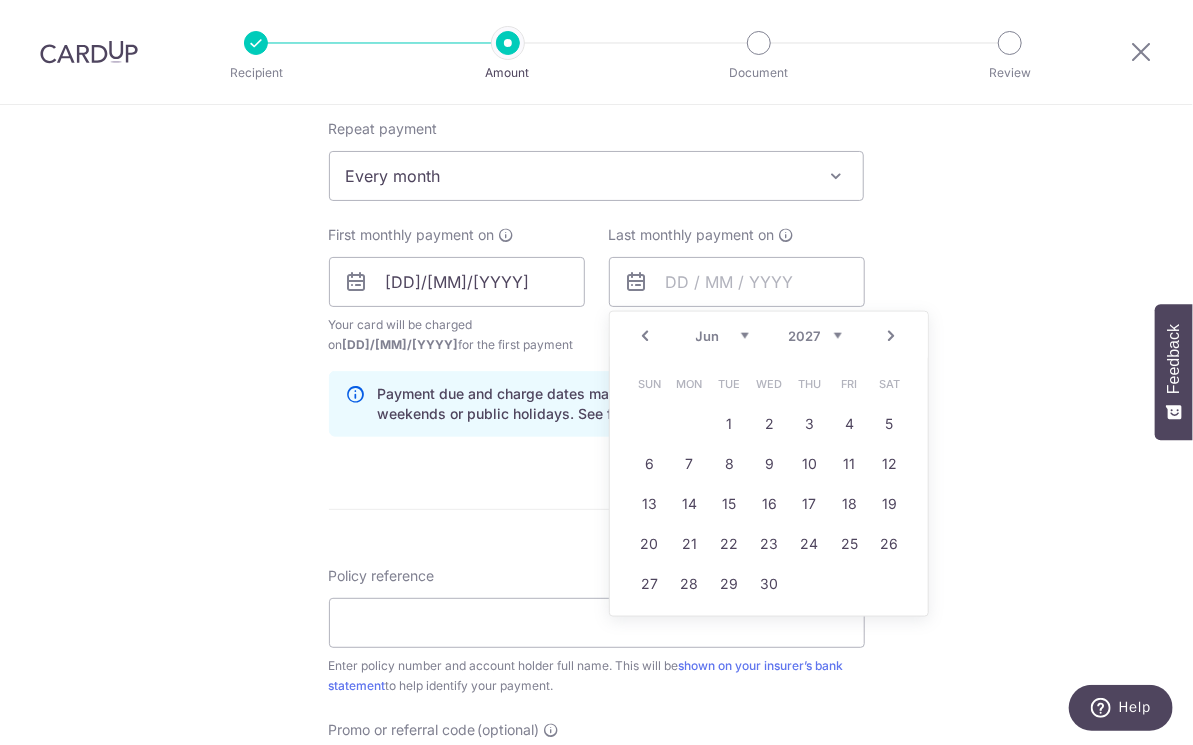 click on "Next" at bounding box center (892, 336) 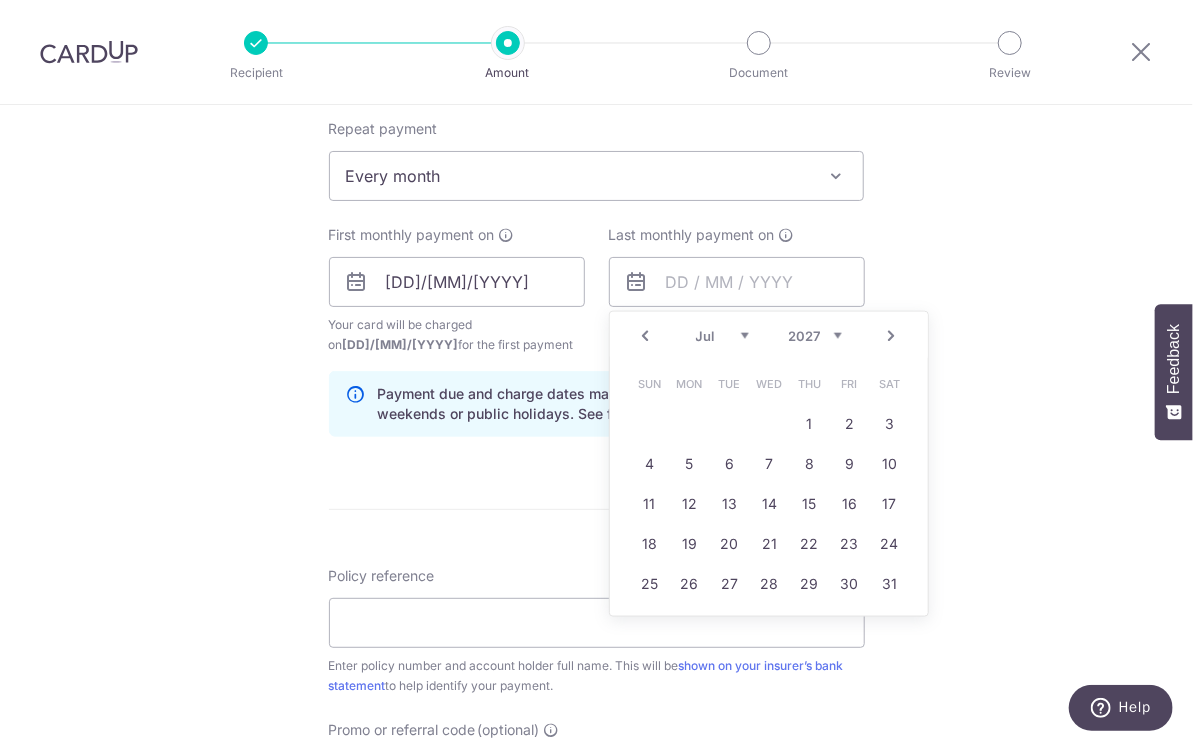 click on "Next" at bounding box center (892, 336) 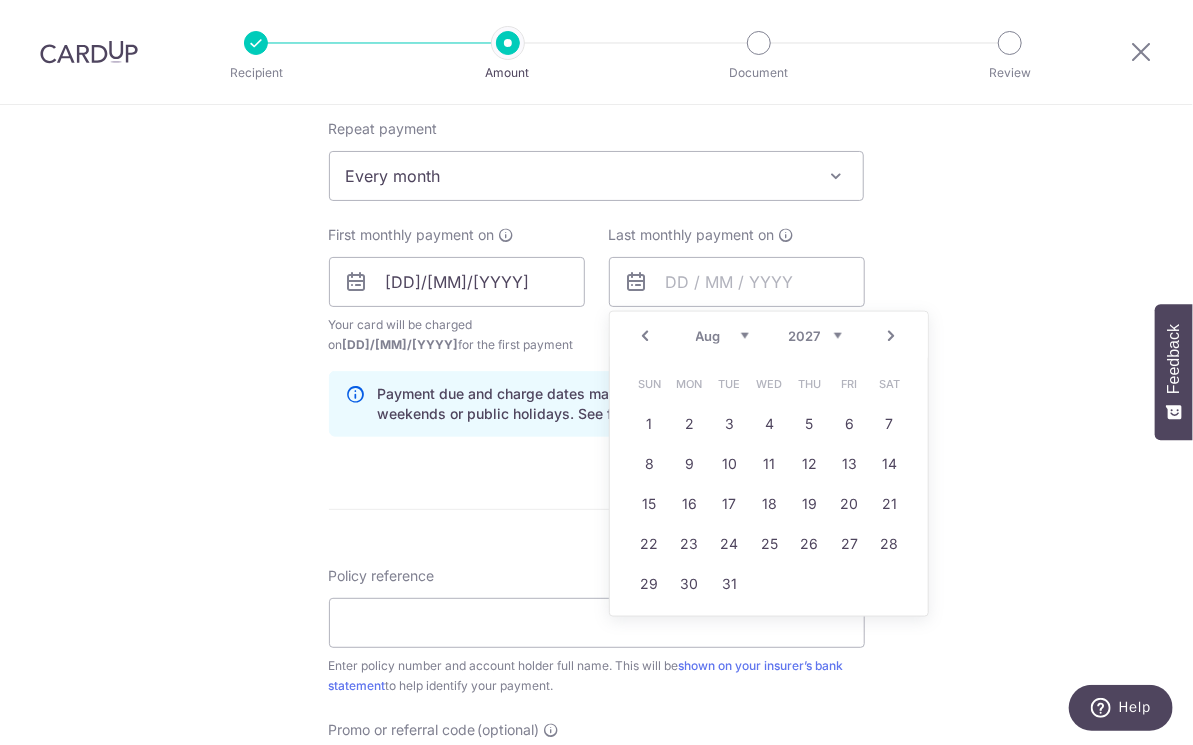 click on "Next" at bounding box center [892, 336] 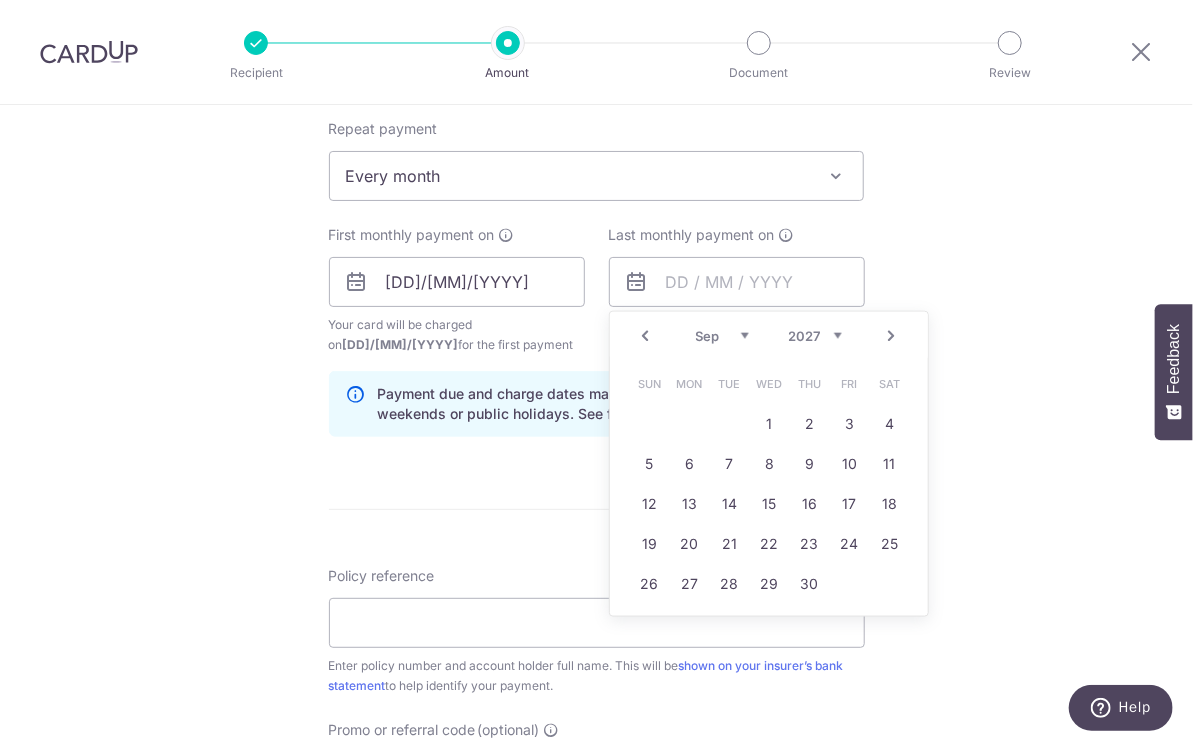 click on "Prev" at bounding box center [646, 336] 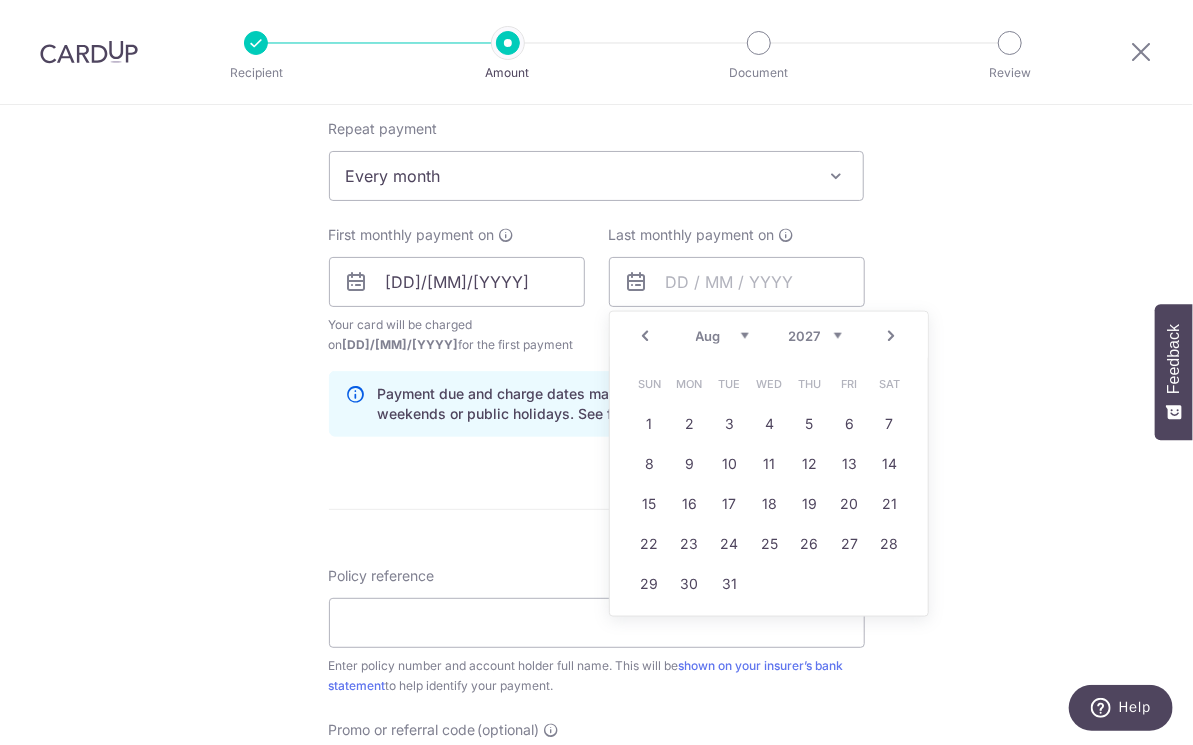 click on "Prev" at bounding box center [646, 336] 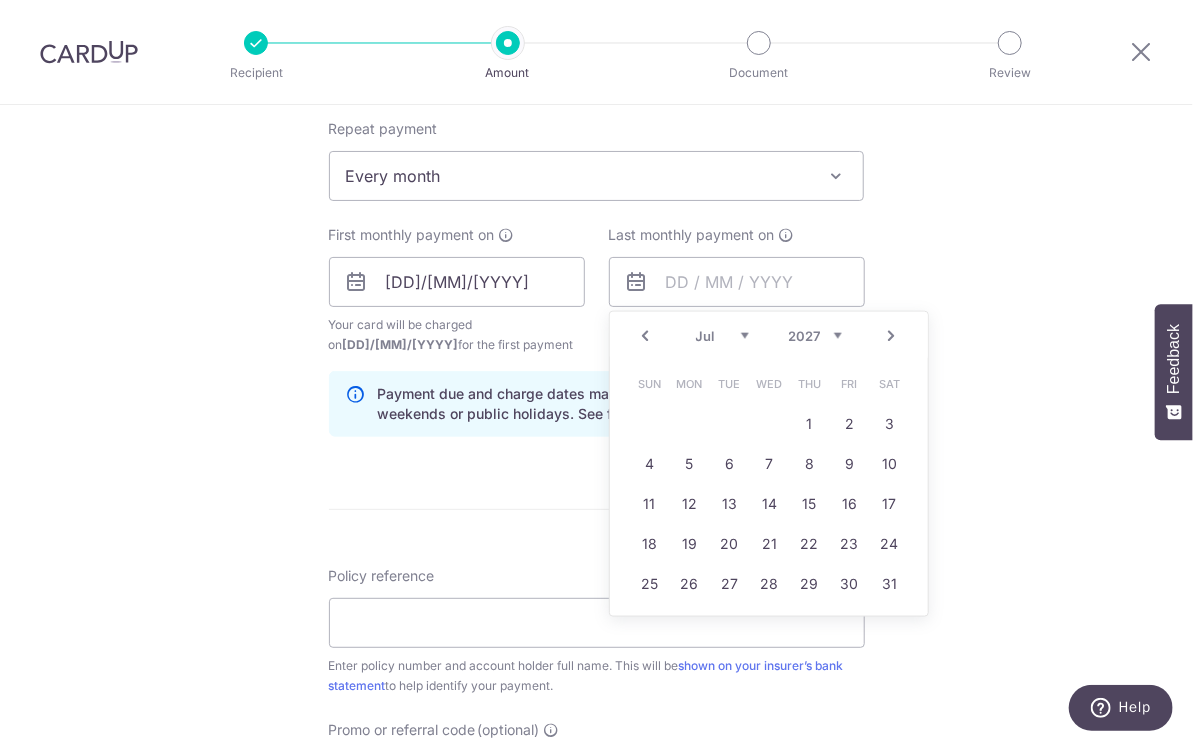 click on "Prev" at bounding box center (646, 336) 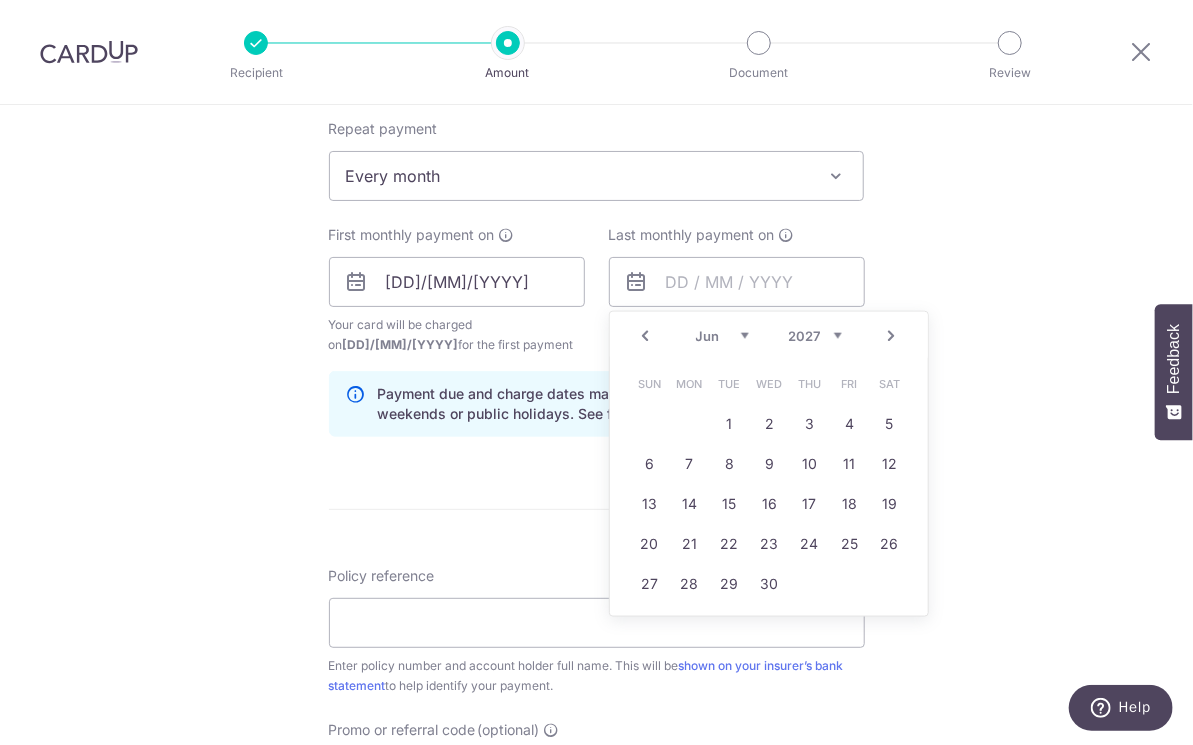 click on "Prev" at bounding box center (646, 336) 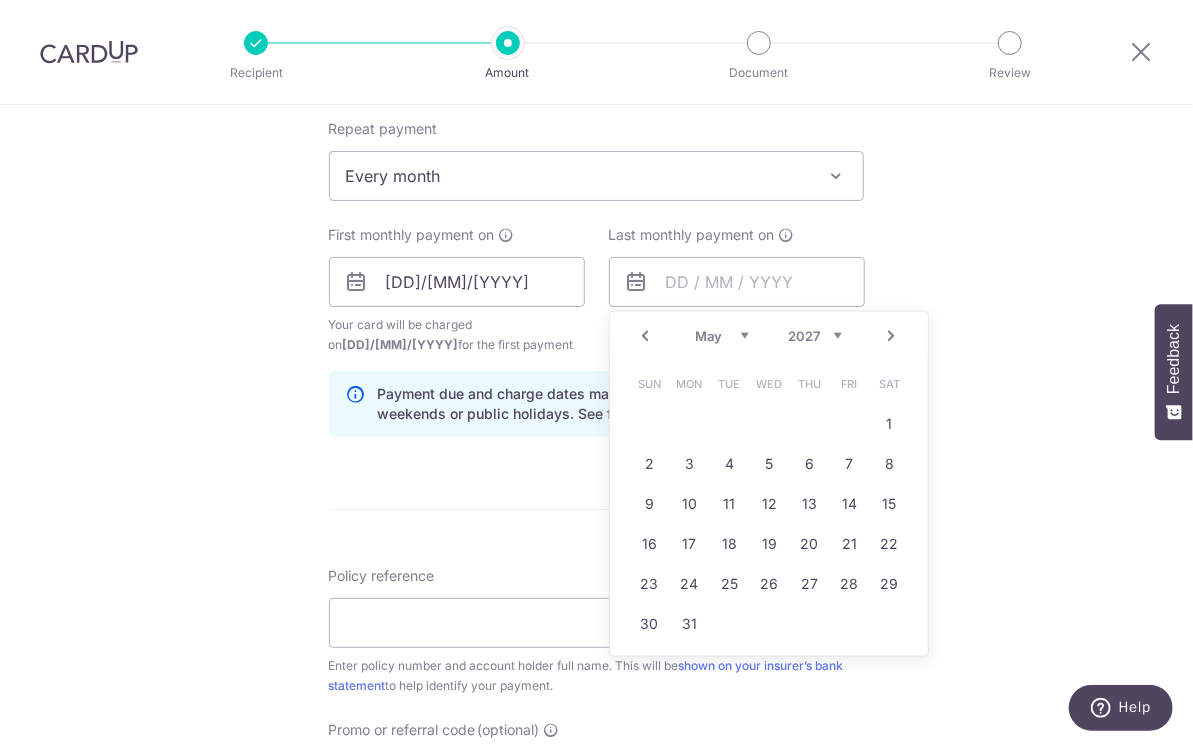 click on "Prev" at bounding box center (646, 336) 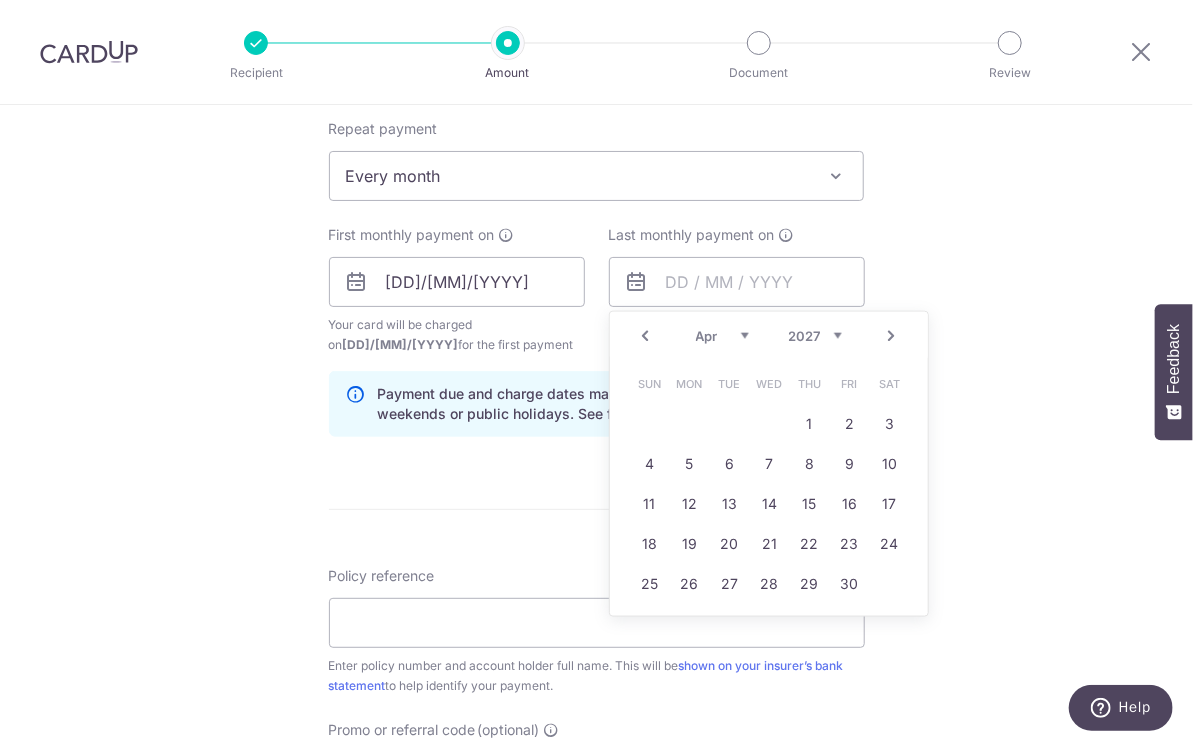 click on "Next" at bounding box center [892, 336] 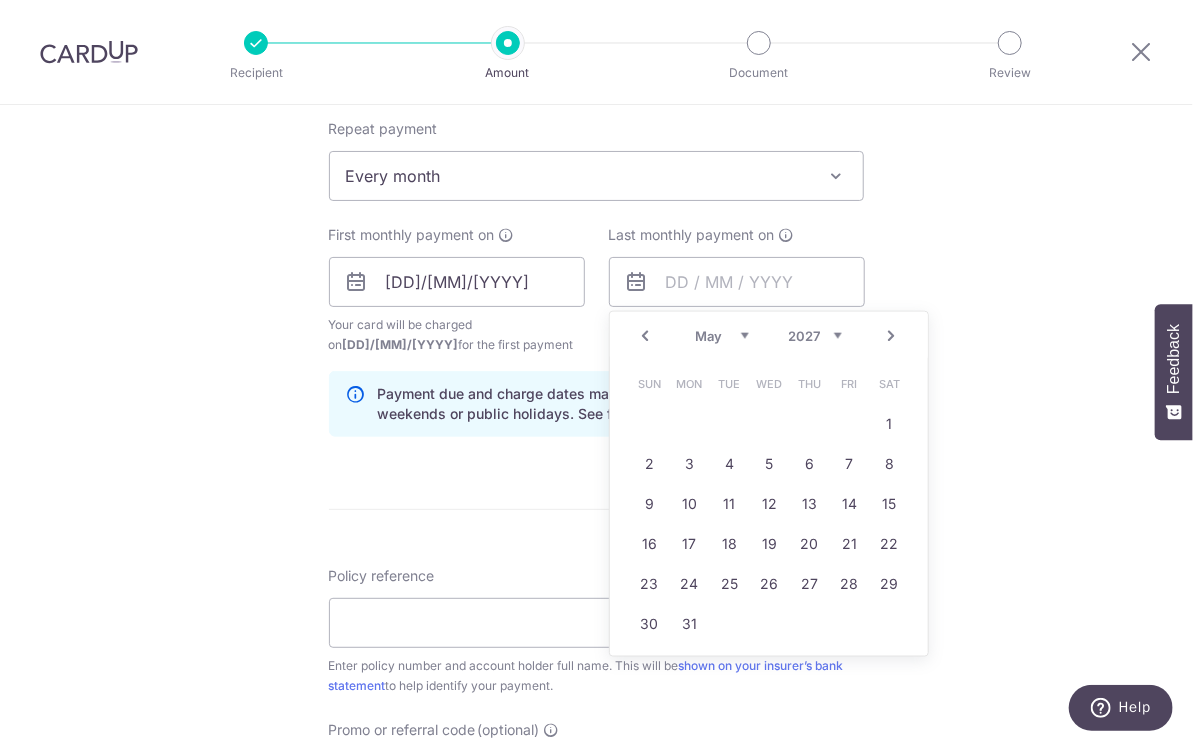 click on "Next" at bounding box center [892, 336] 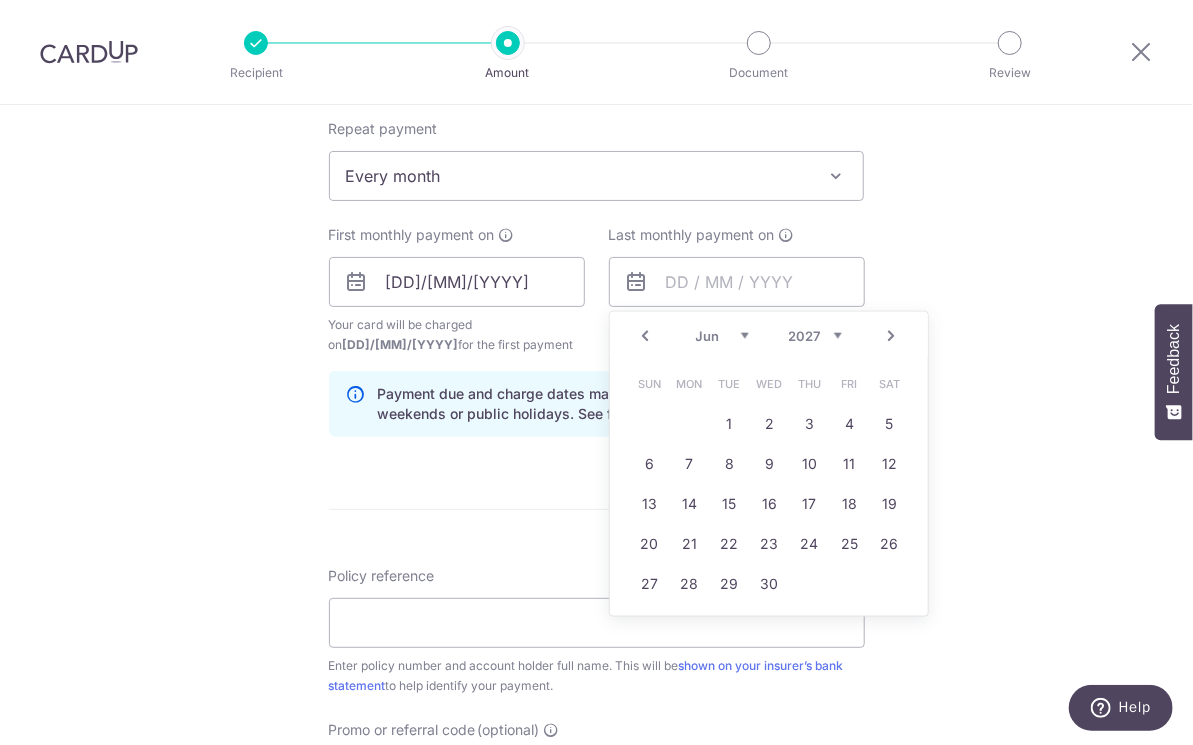 click on "Next" at bounding box center [892, 336] 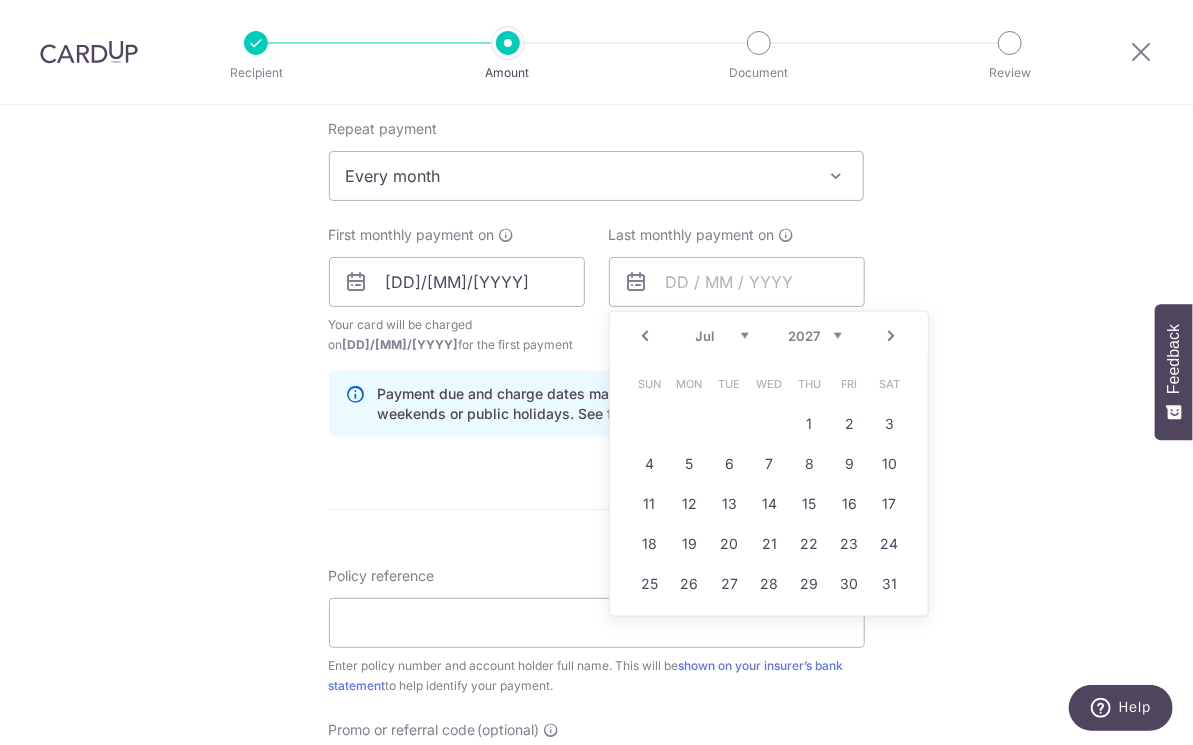 click on "Next" at bounding box center (892, 336) 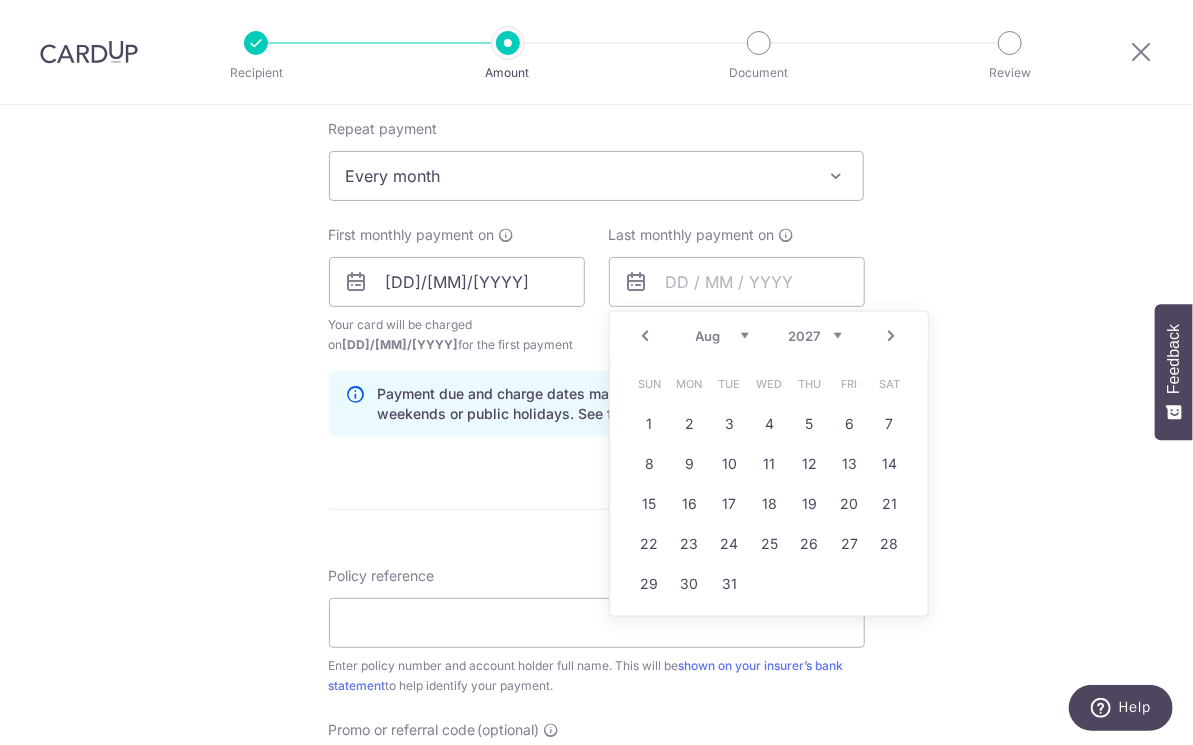 click on "Next" at bounding box center [892, 336] 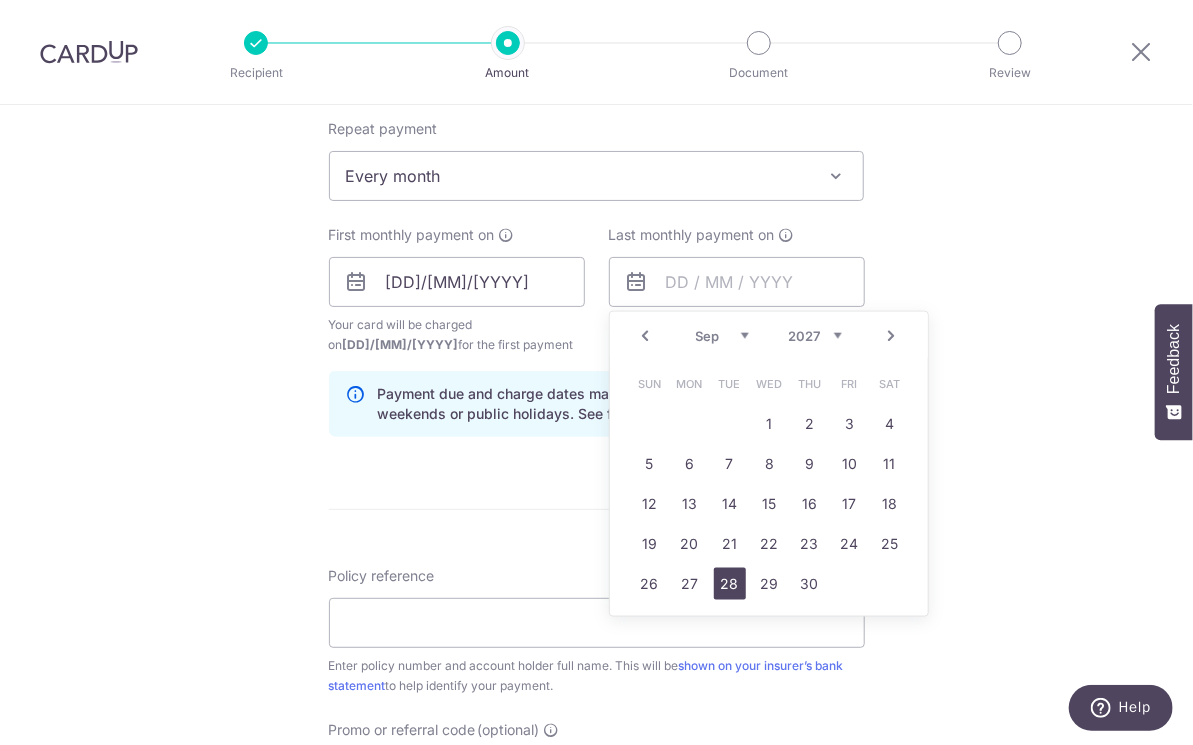 click on "28" at bounding box center [730, 584] 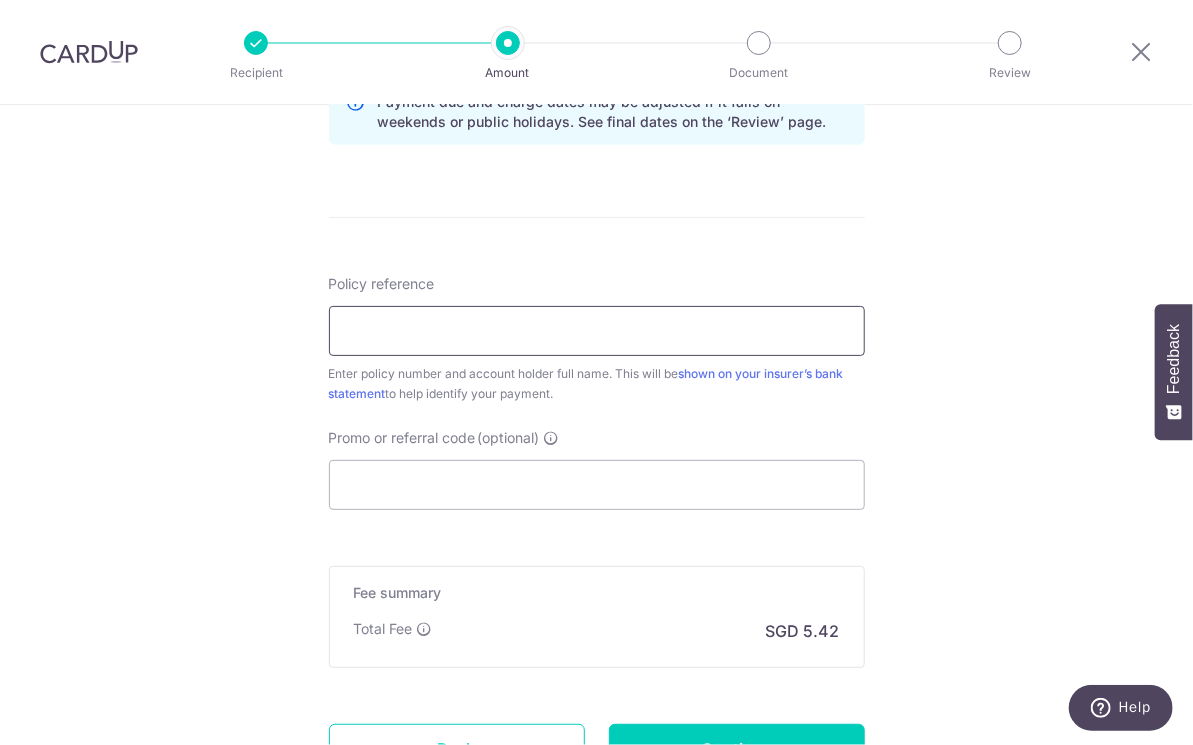 scroll, scrollTop: 1100, scrollLeft: 0, axis: vertical 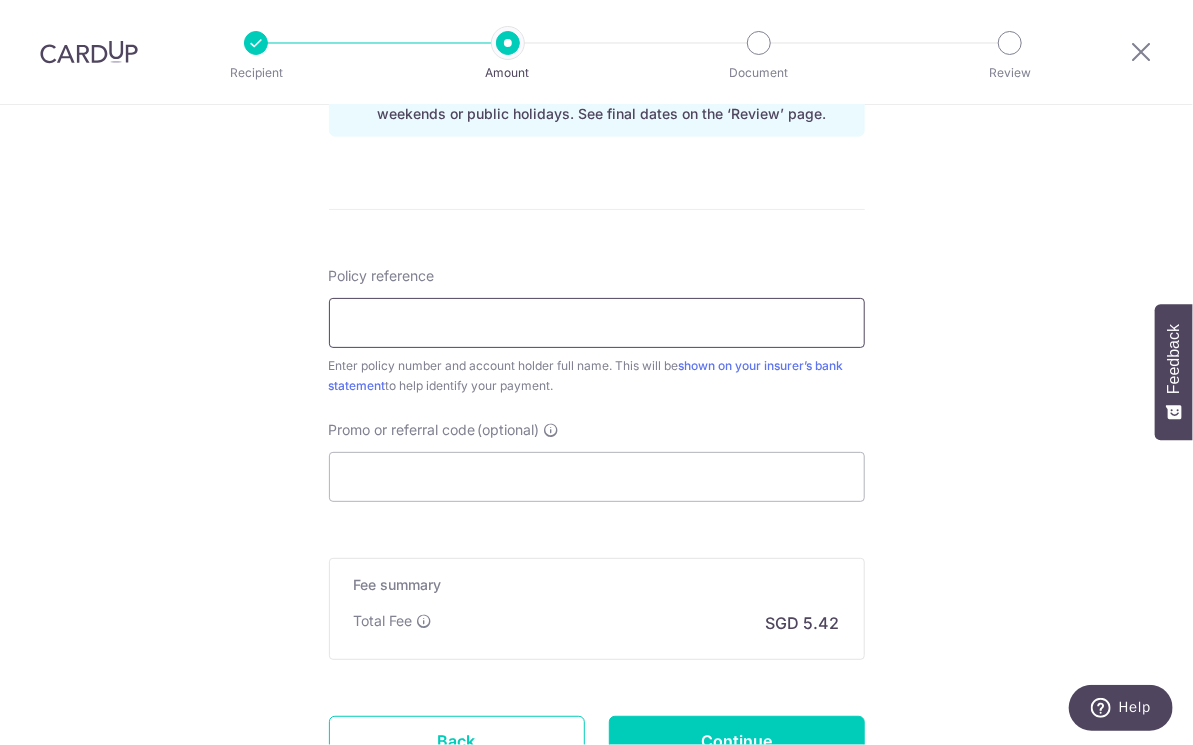 click on "Policy reference" at bounding box center [597, 323] 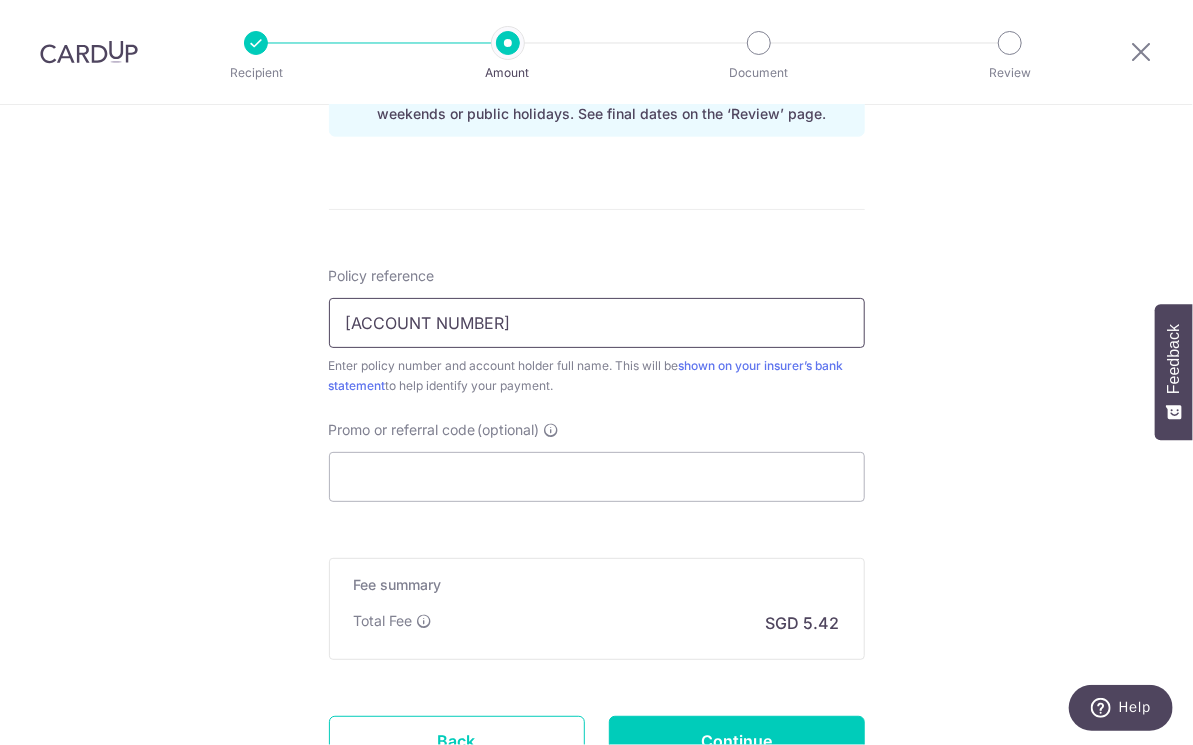 type on "2450014463" 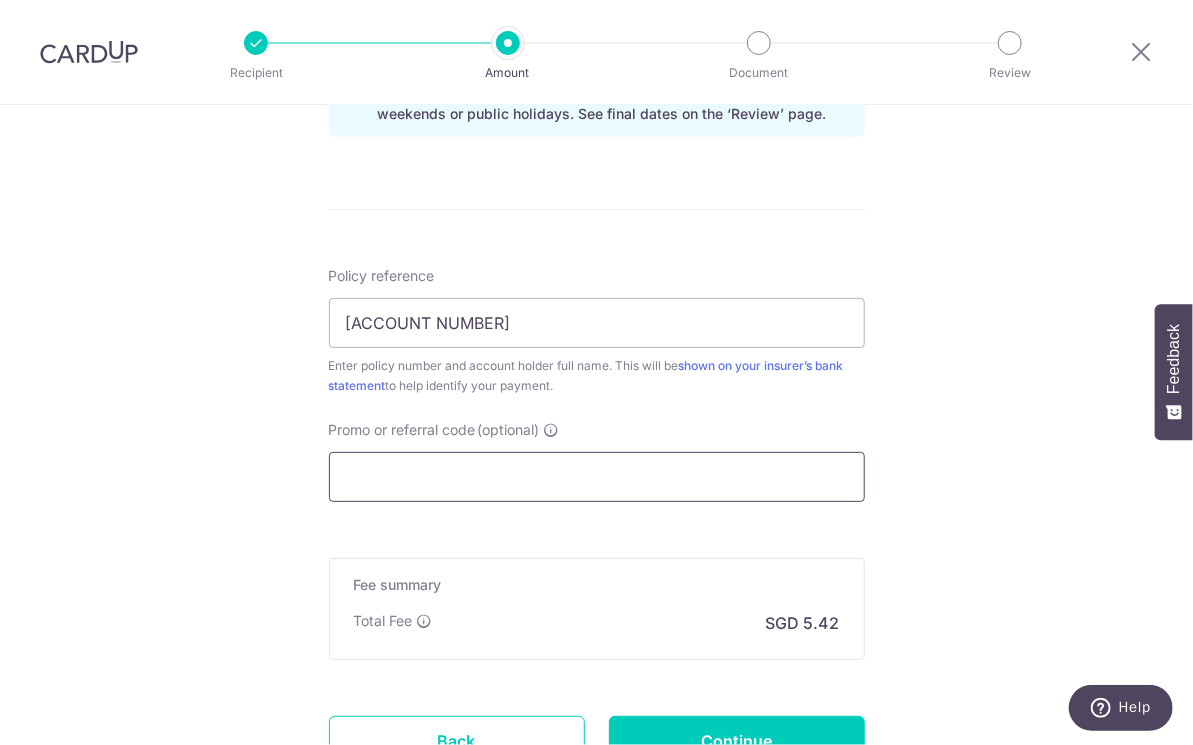 click on "Promo or referral code
(optional)" at bounding box center (597, 477) 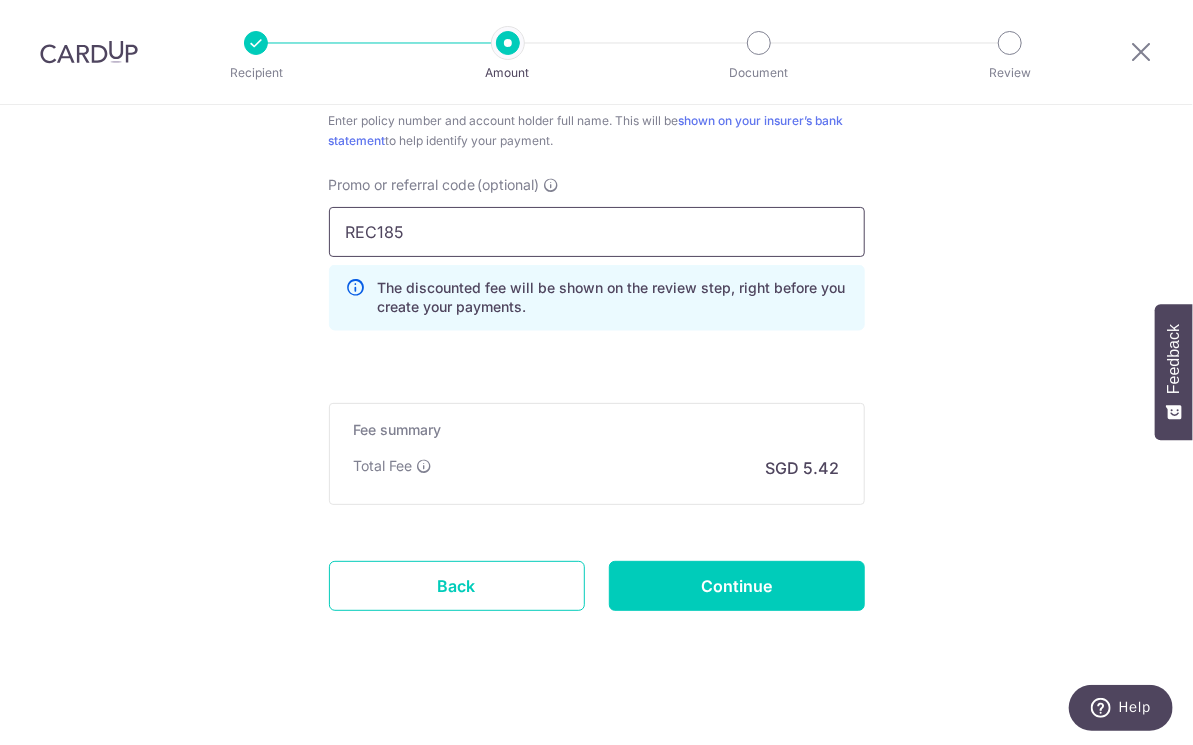 scroll, scrollTop: 1357, scrollLeft: 0, axis: vertical 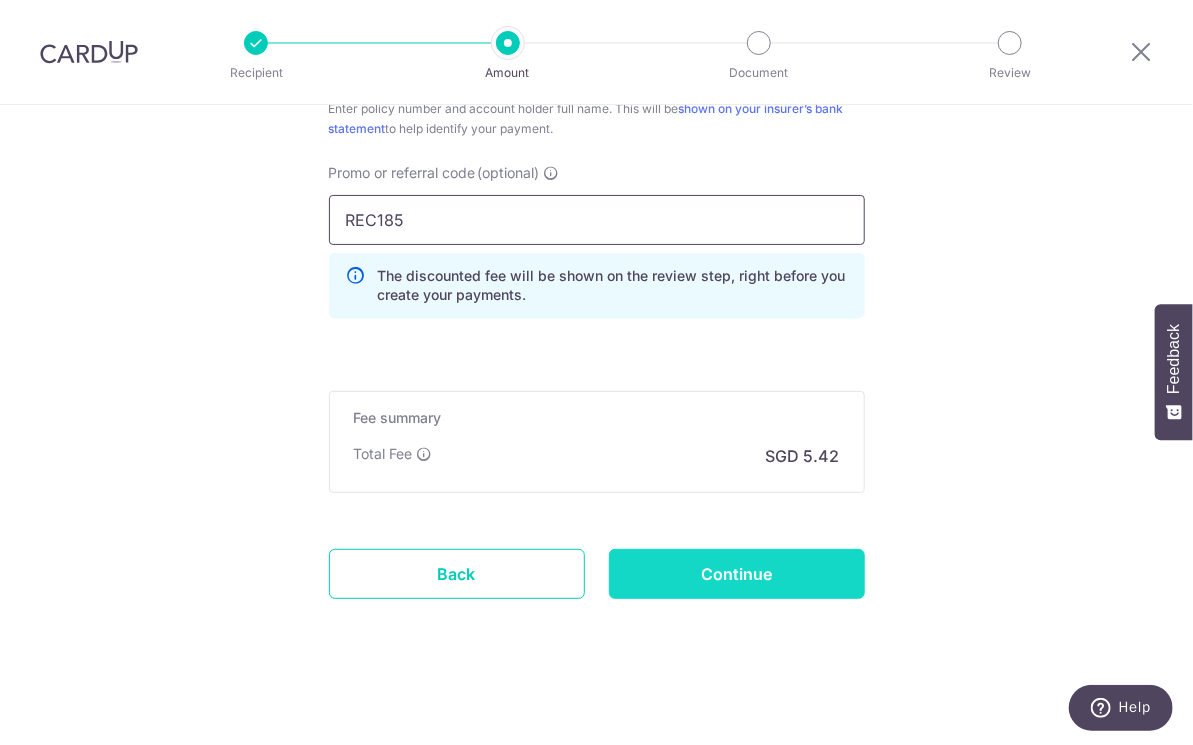 type on "REC185" 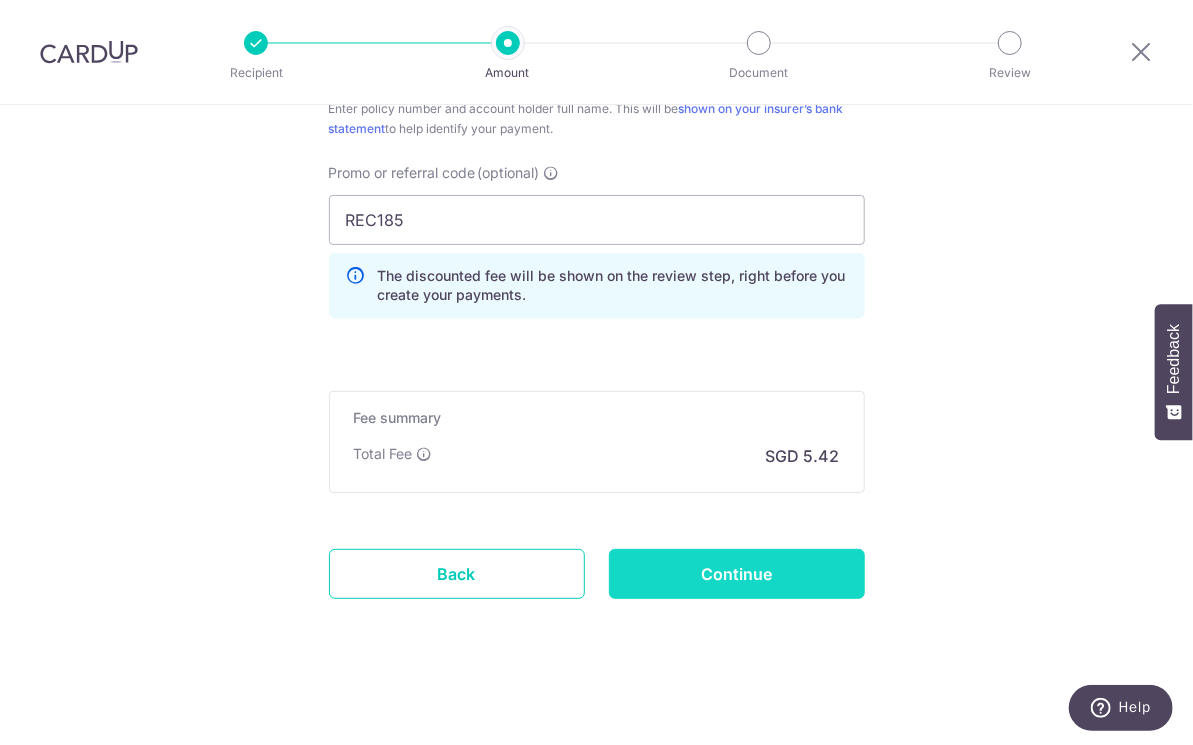 click on "Continue" at bounding box center (737, 574) 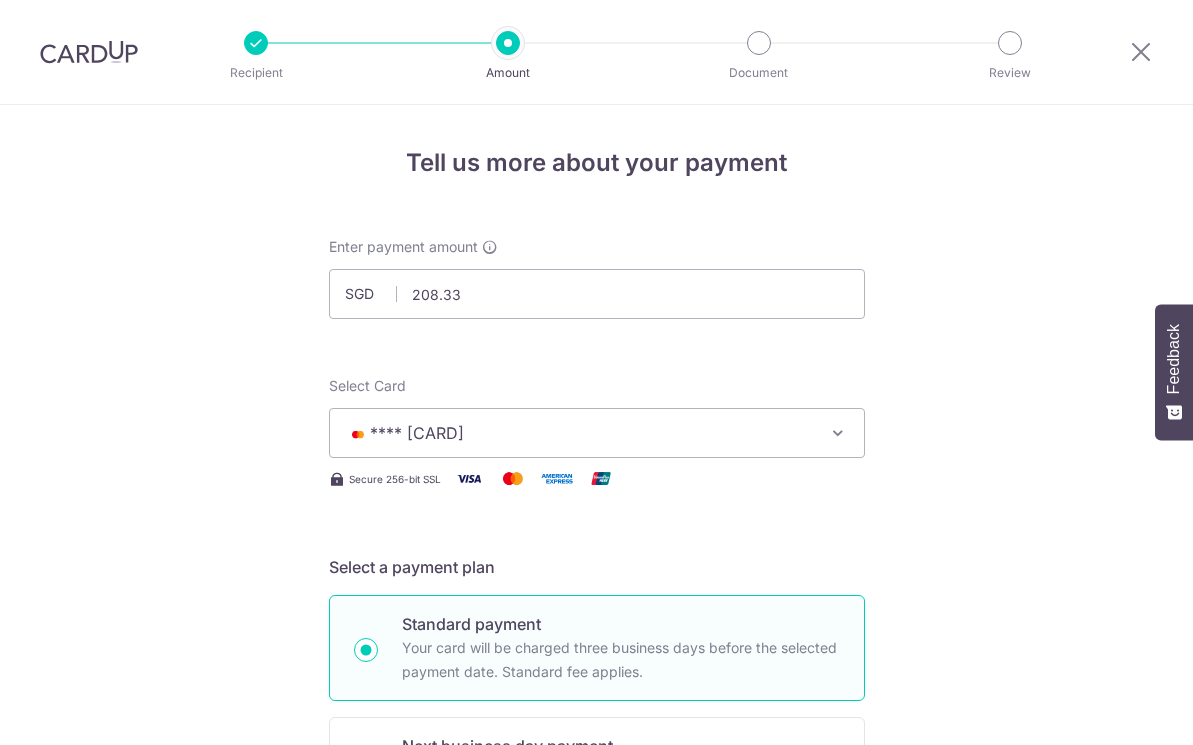 scroll, scrollTop: 0, scrollLeft: 0, axis: both 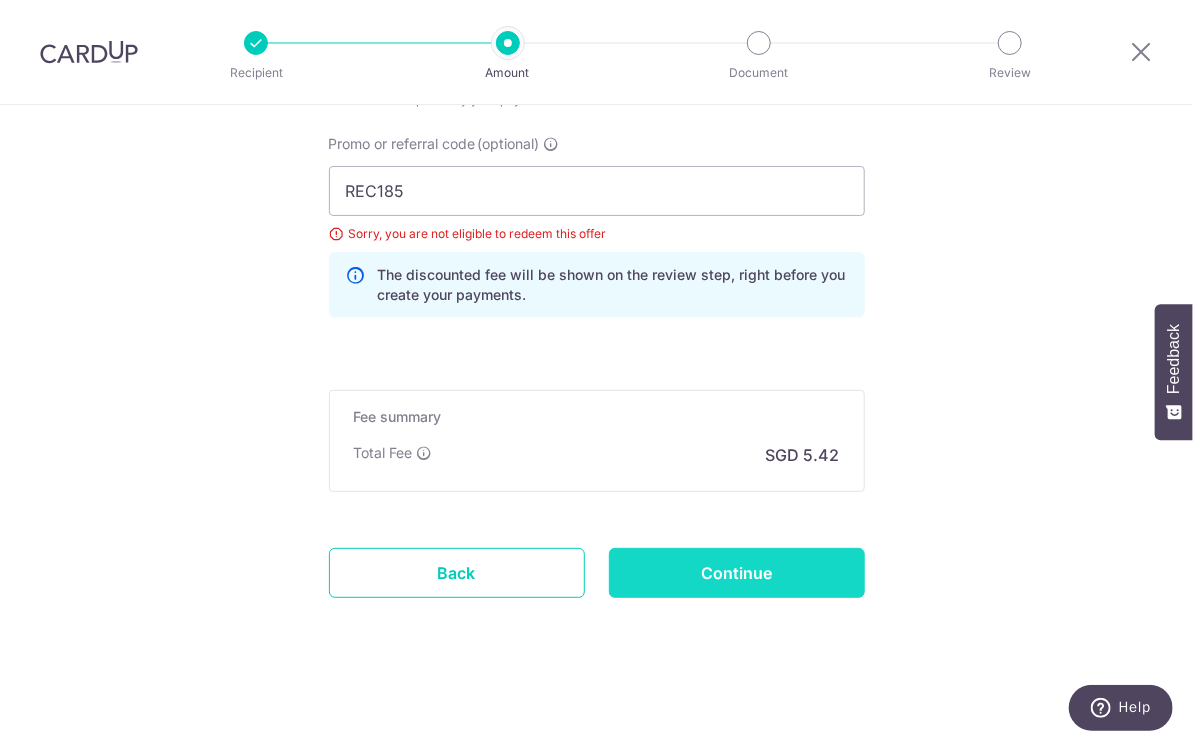 click on "Continue" at bounding box center (737, 573) 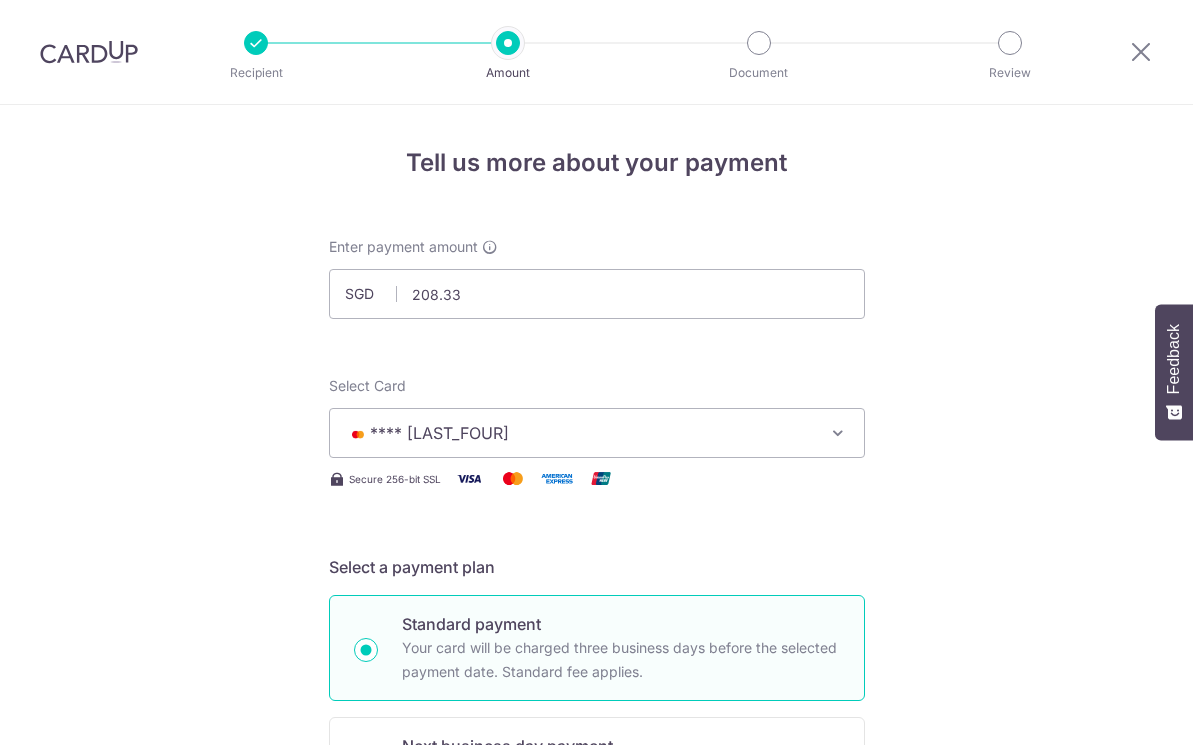 scroll, scrollTop: 0, scrollLeft: 0, axis: both 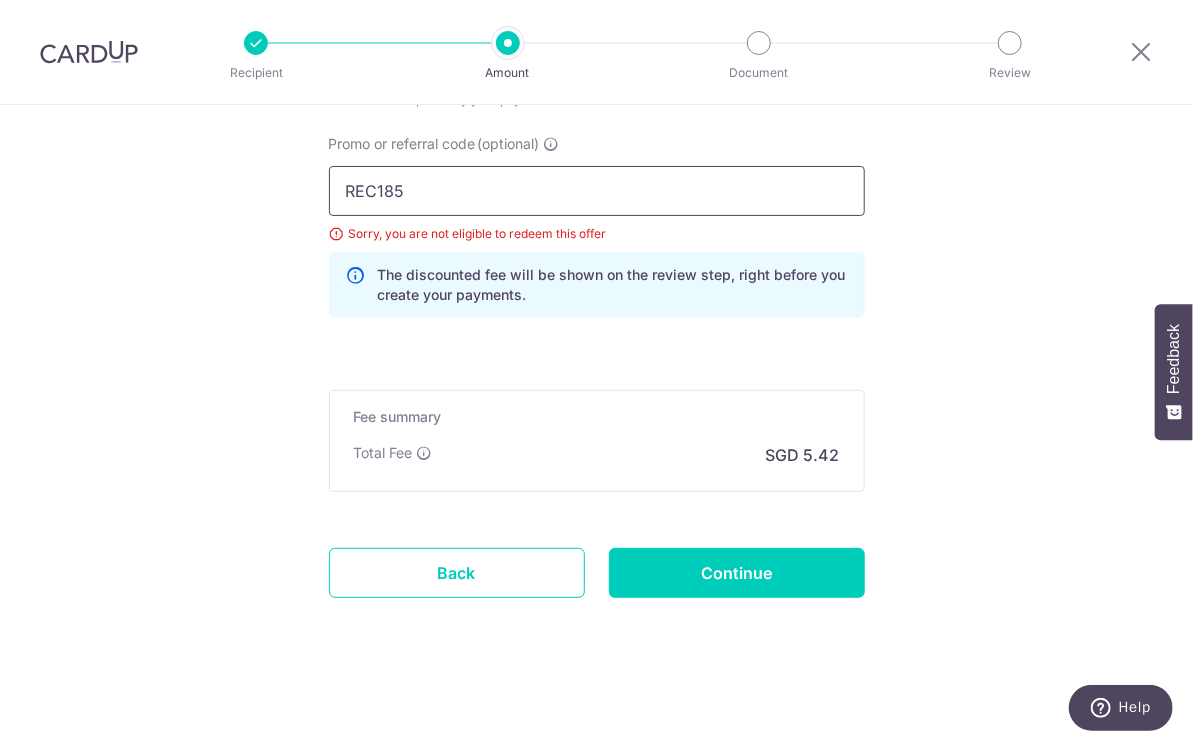 drag, startPoint x: 436, startPoint y: 175, endPoint x: 262, endPoint y: 167, distance: 174.1838 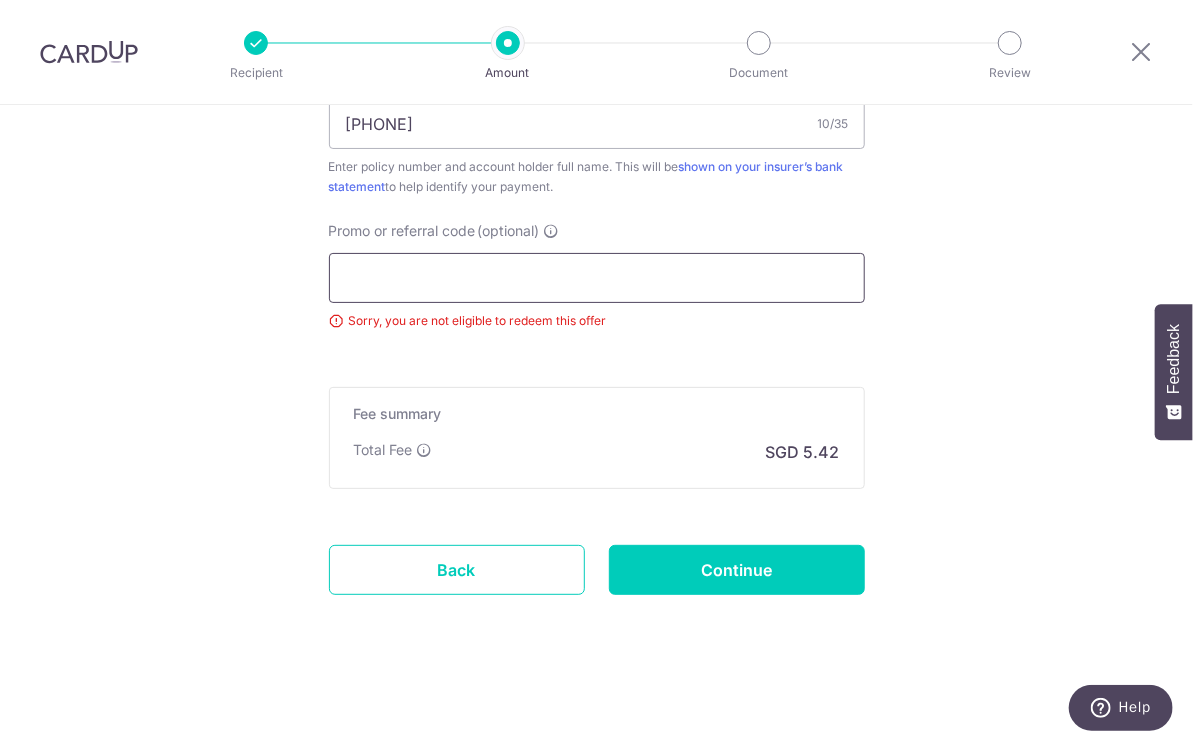scroll, scrollTop: 1194, scrollLeft: 0, axis: vertical 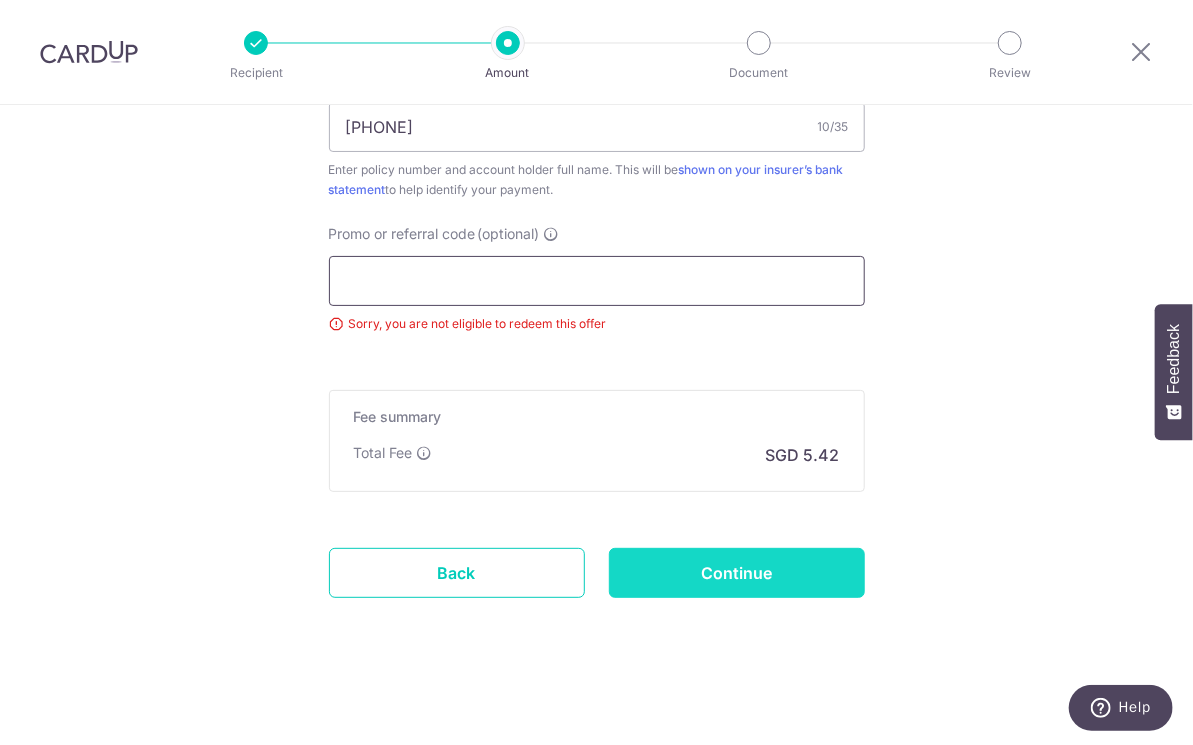 type 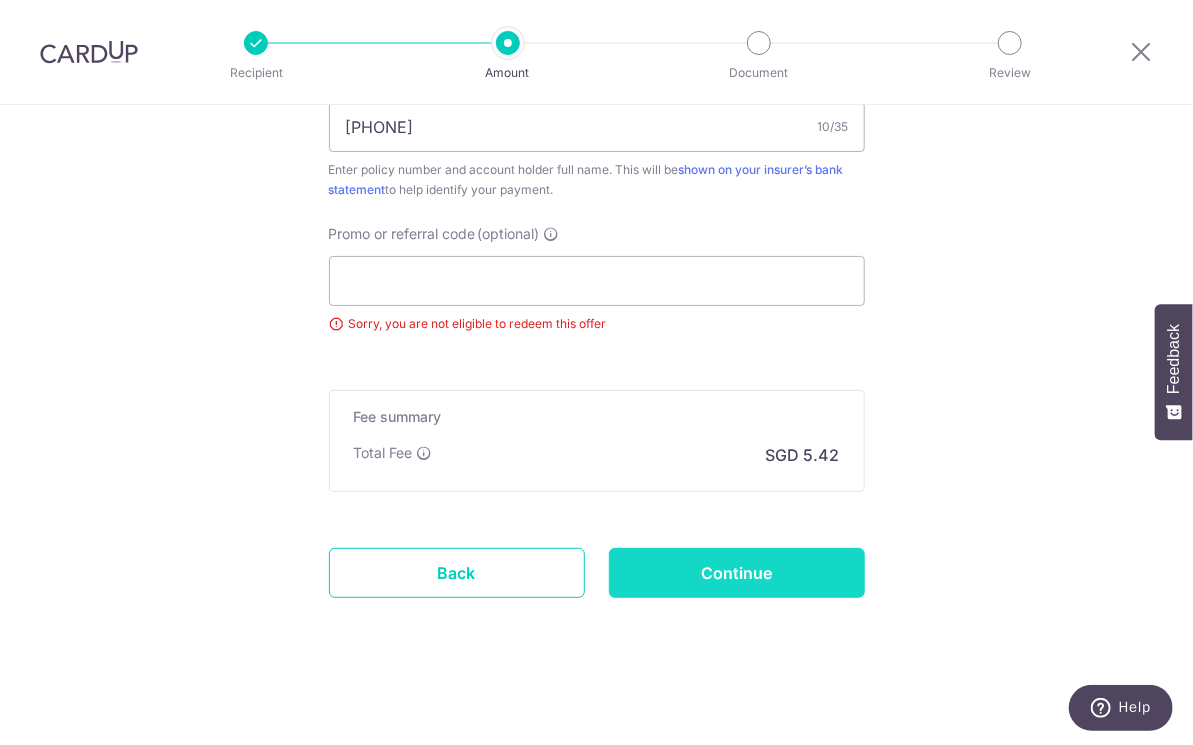 click on "Continue" at bounding box center [737, 573] 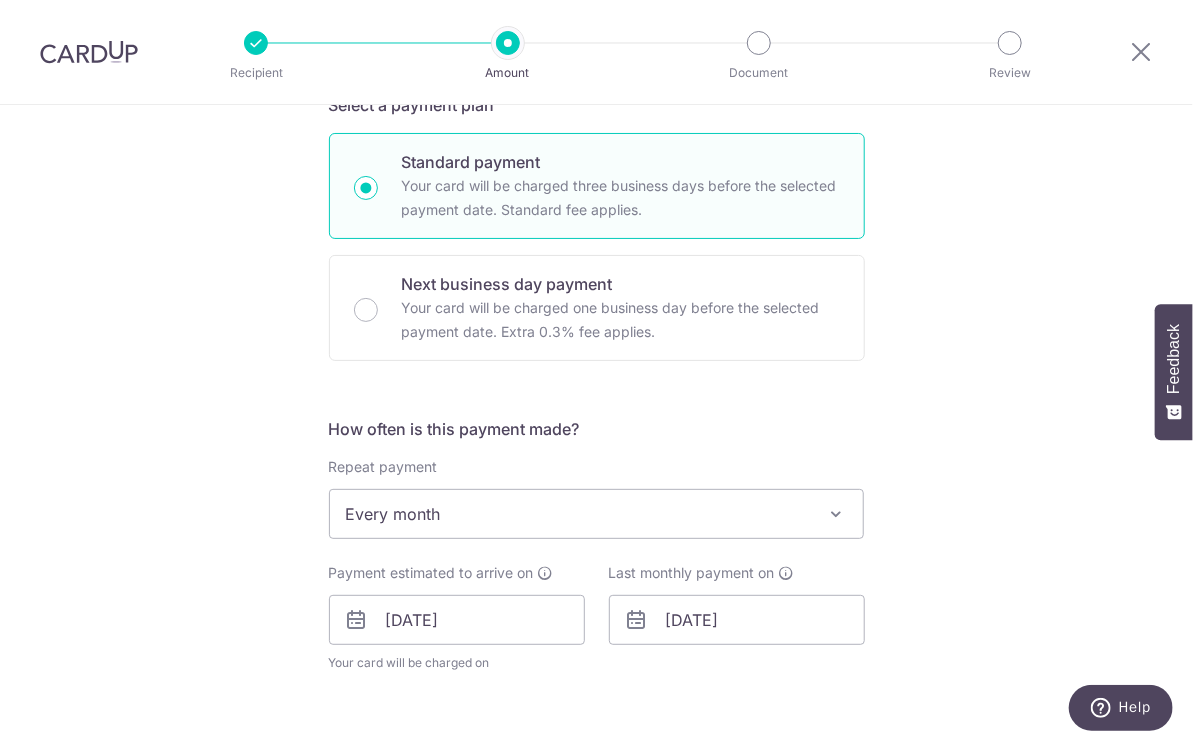 scroll, scrollTop: 580, scrollLeft: 0, axis: vertical 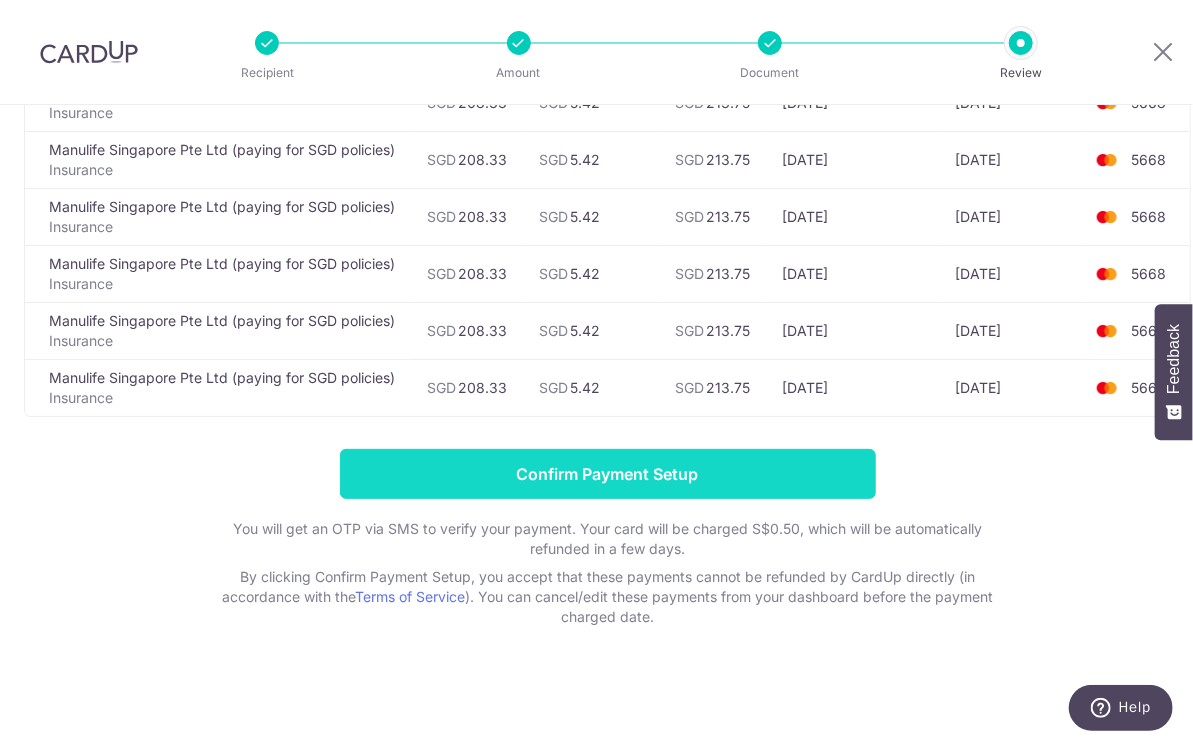 click on "Confirm Payment Setup" at bounding box center (608, 474) 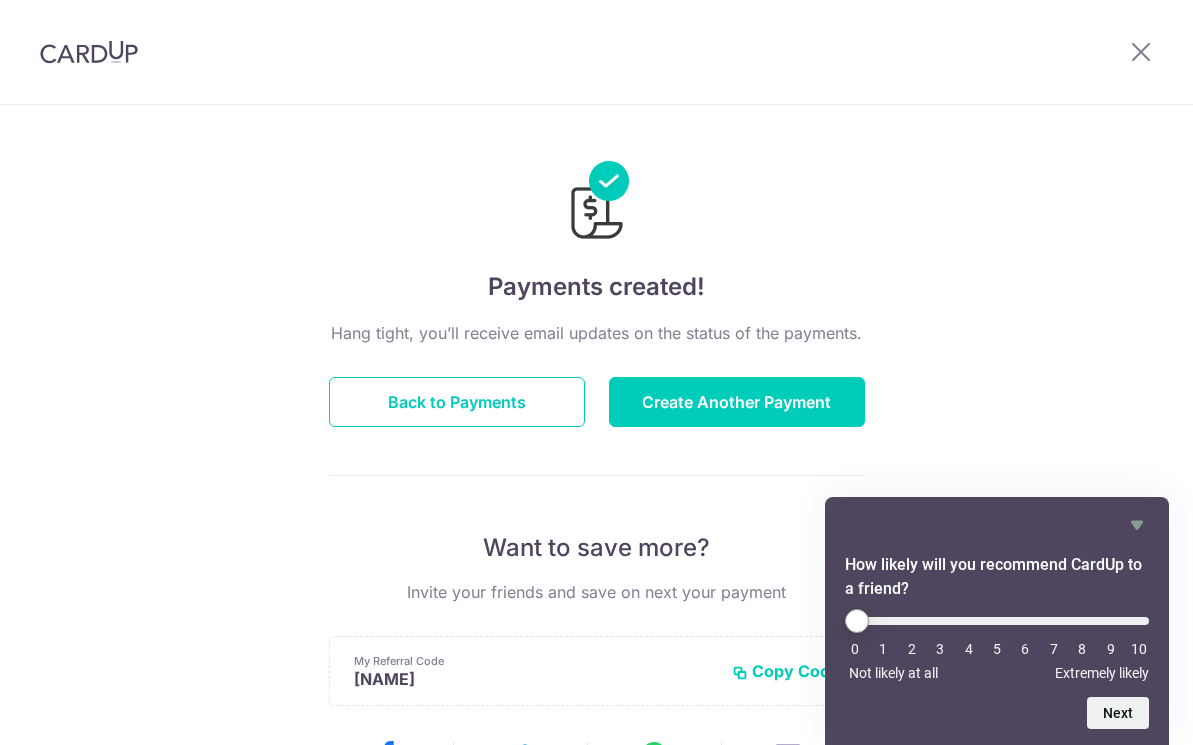 scroll, scrollTop: 0, scrollLeft: 0, axis: both 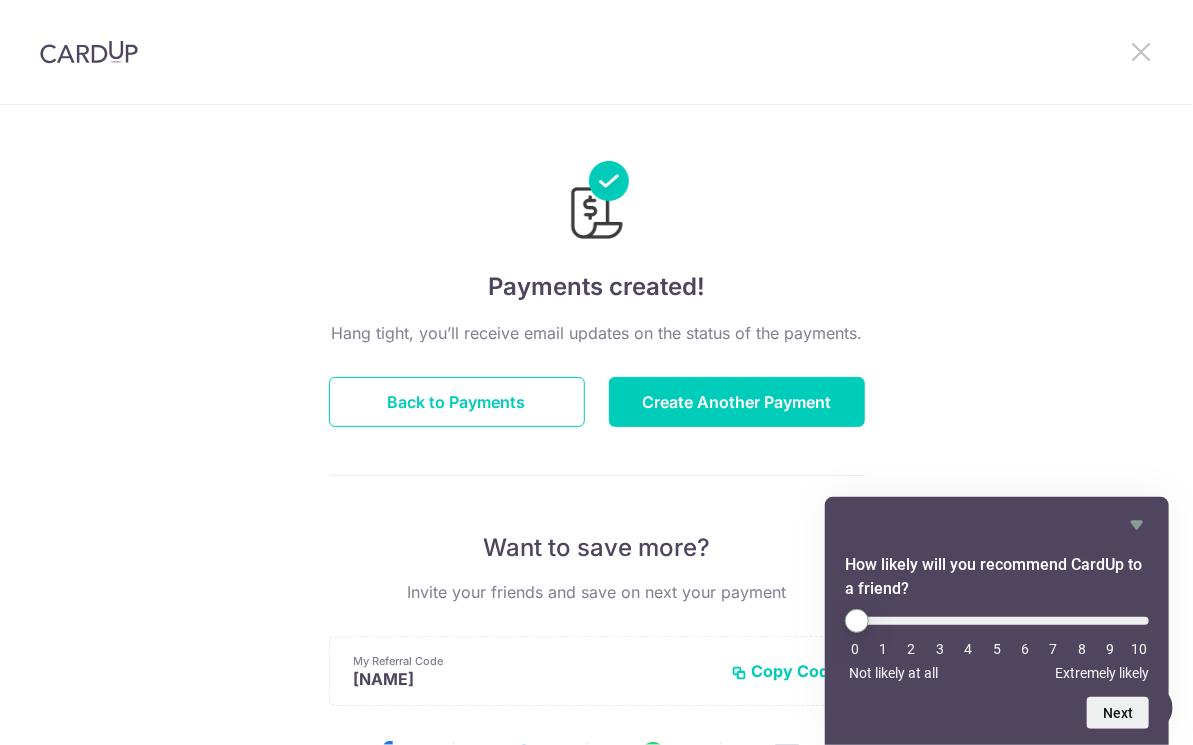 click at bounding box center (1141, 51) 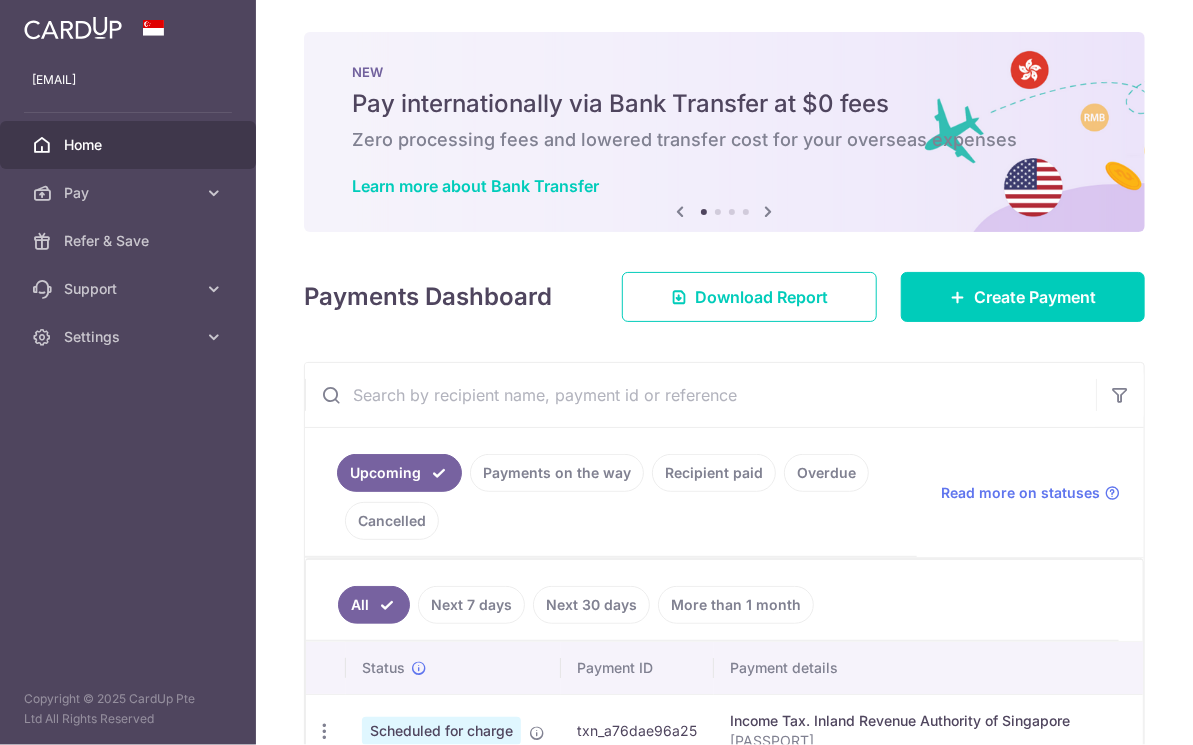 scroll, scrollTop: 0, scrollLeft: 0, axis: both 